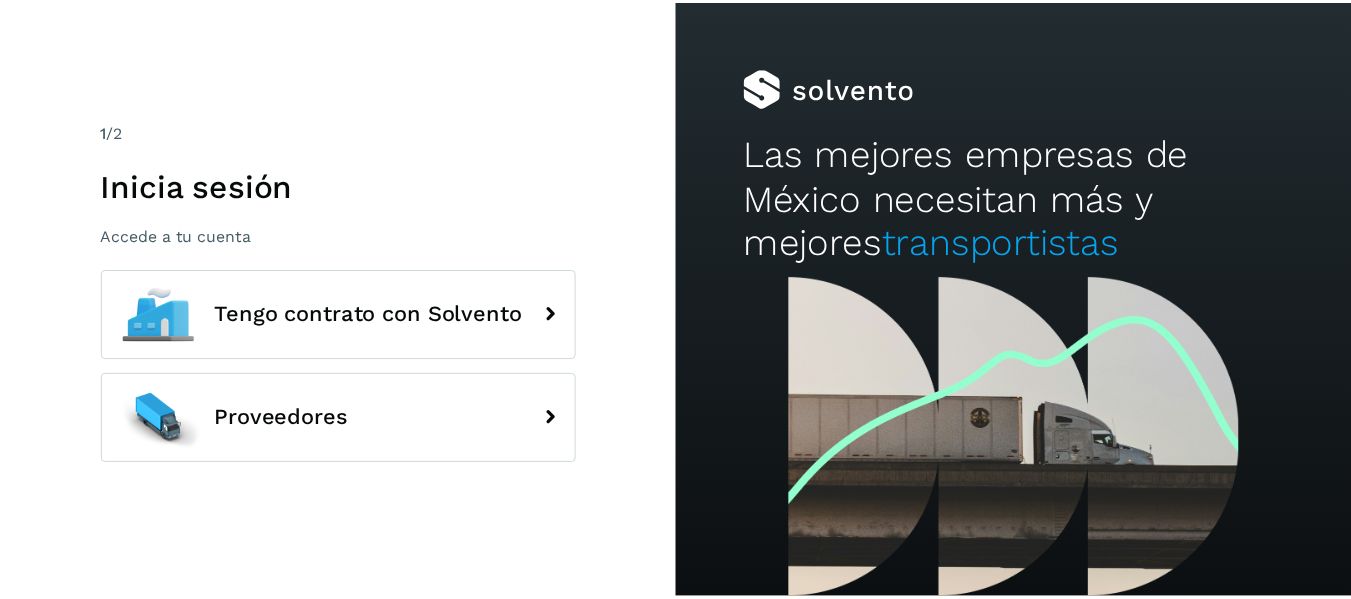 scroll, scrollTop: 0, scrollLeft: 0, axis: both 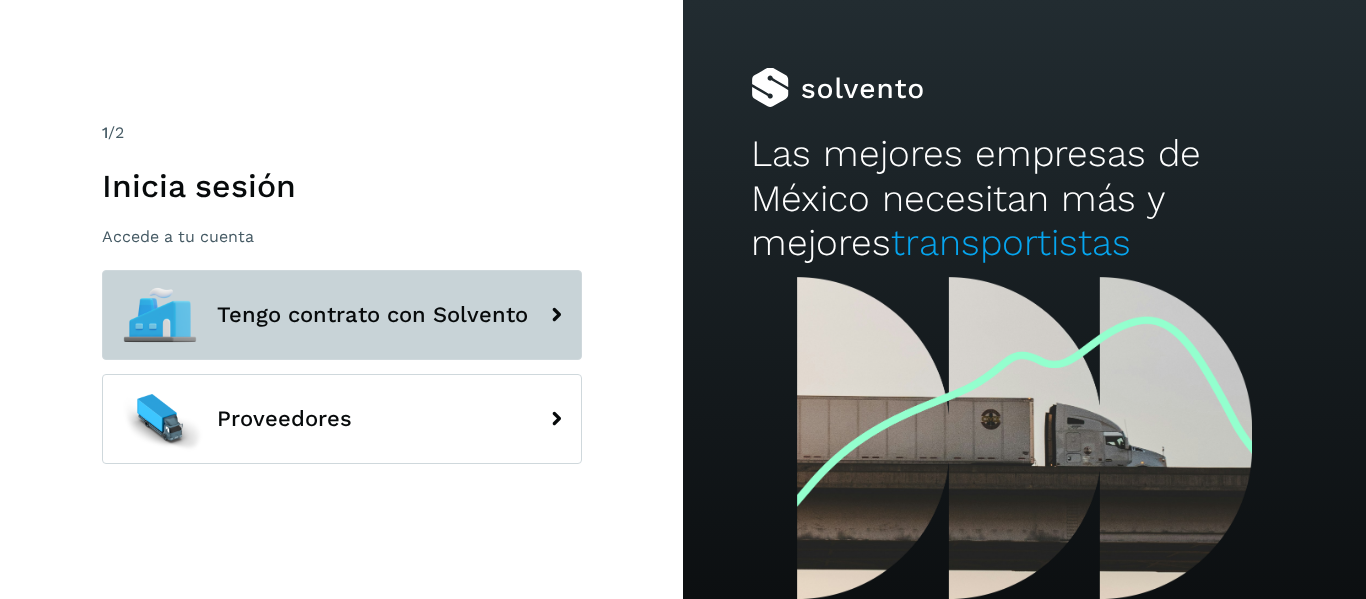 click on "Tengo contrato con Solvento" 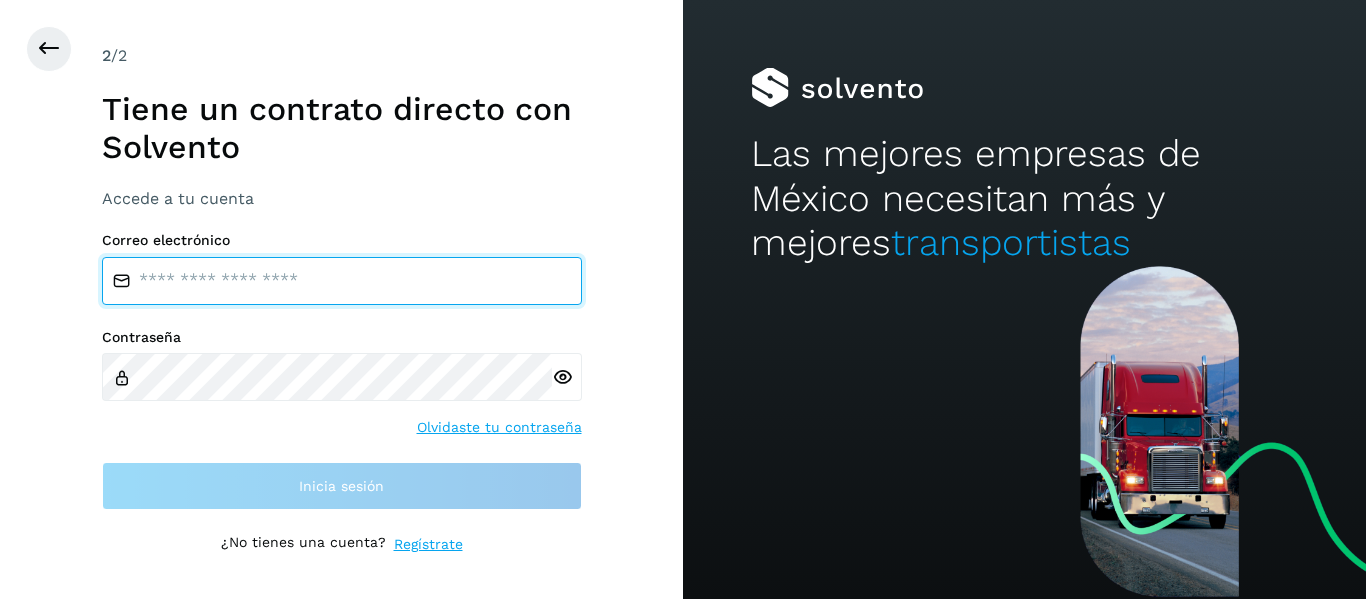 type on "**********" 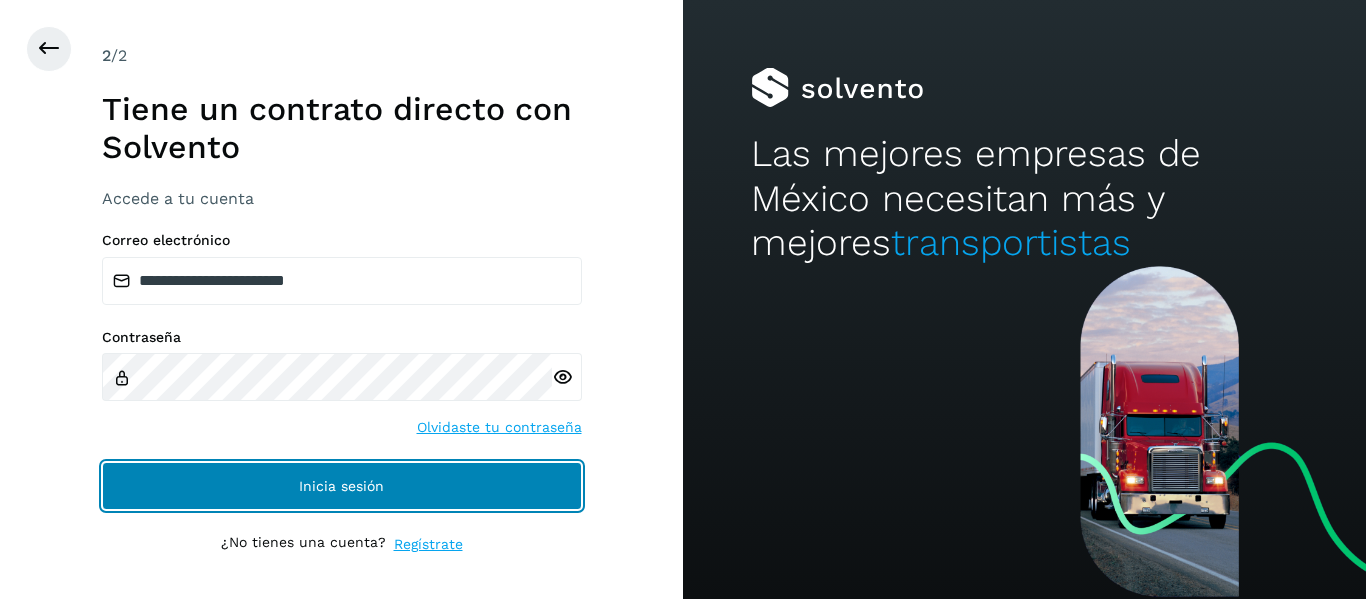 click on "Inicia sesión" at bounding box center [342, 486] 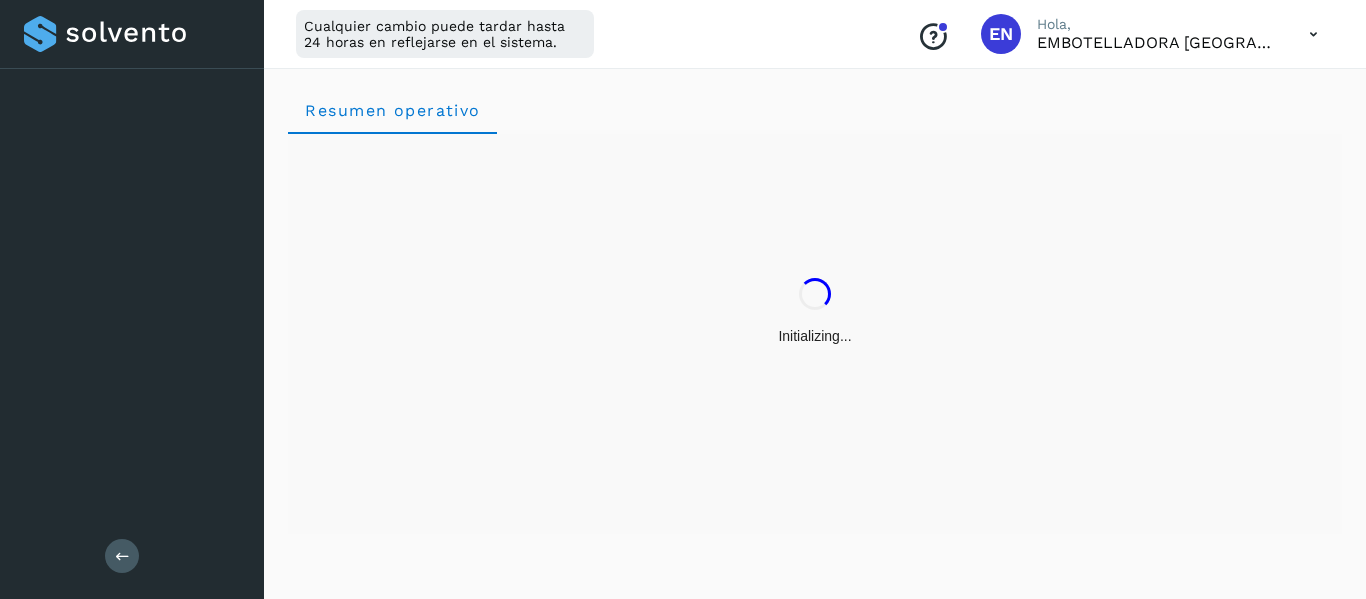 click on "Initializing..." at bounding box center (815, 334) 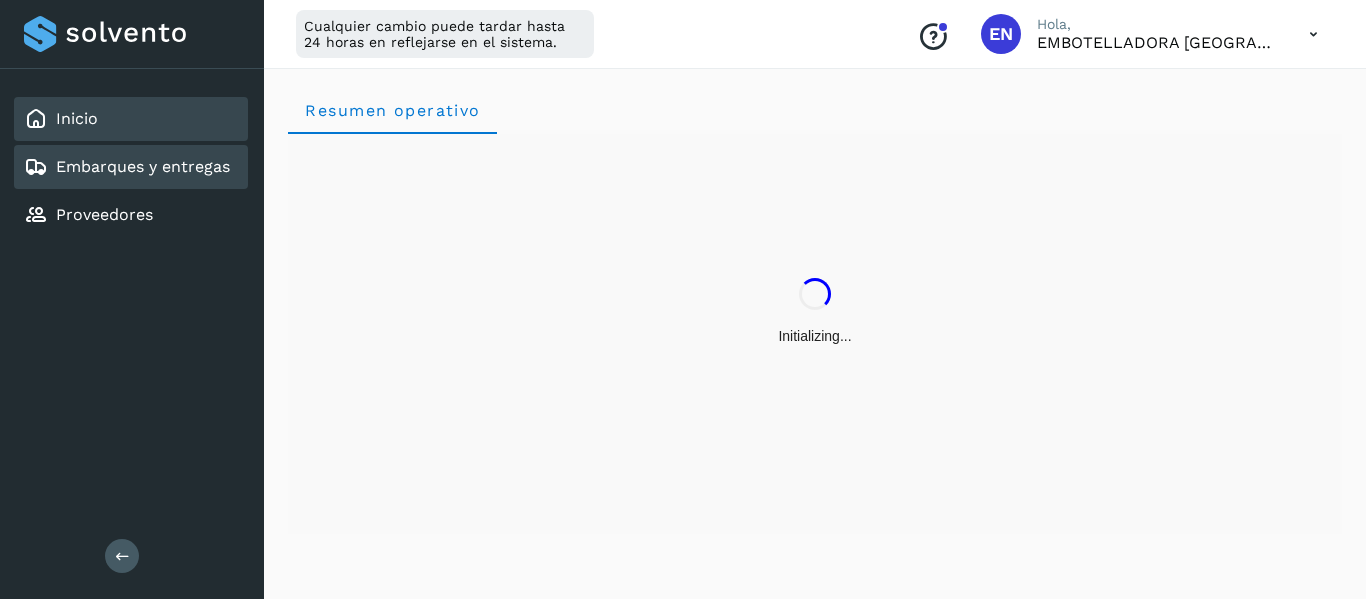 click on "Embarques y entregas" at bounding box center [143, 166] 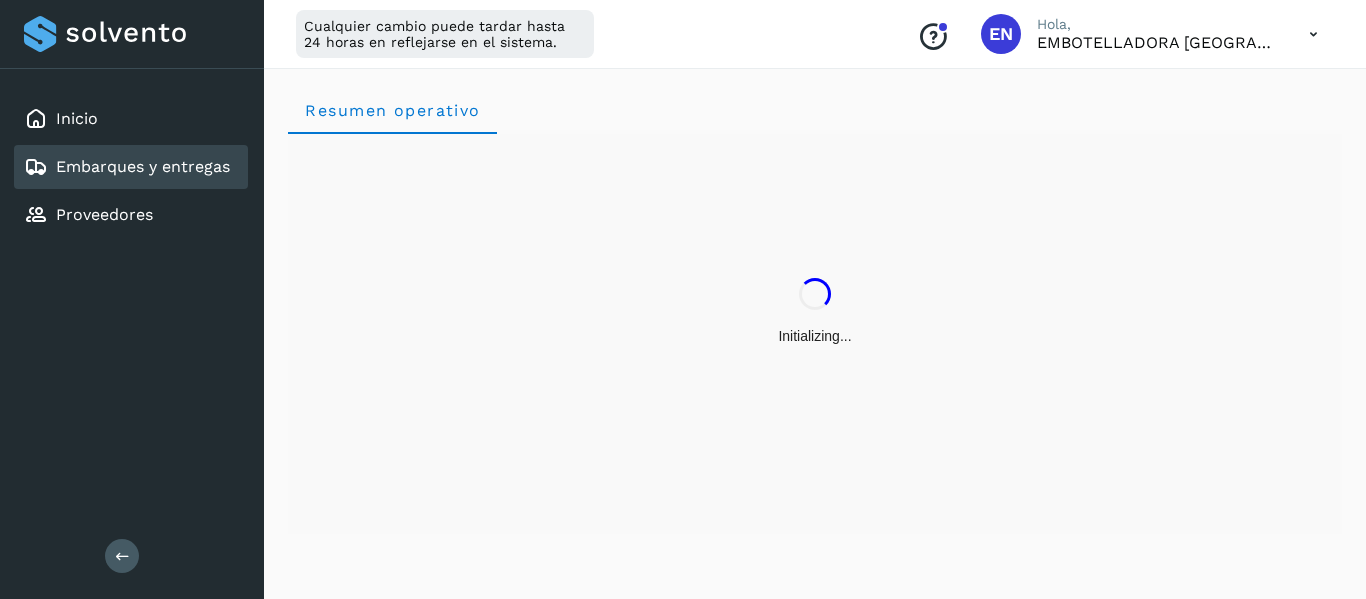 click at bounding box center [122, 556] 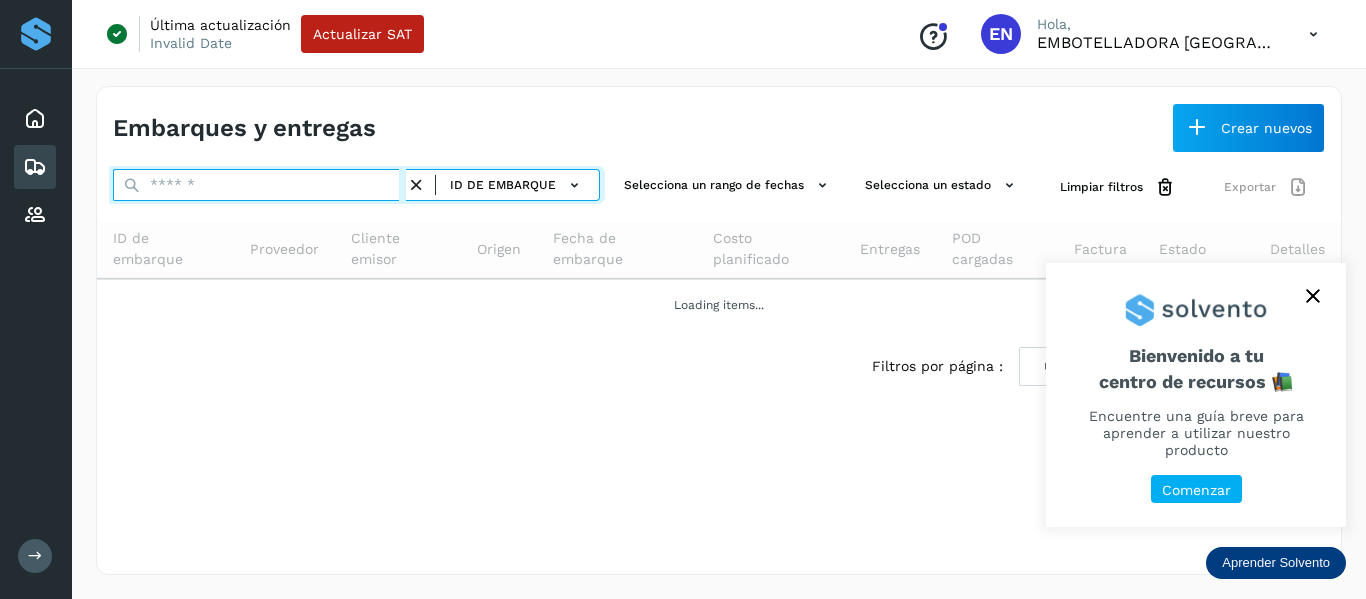 click at bounding box center [259, 185] 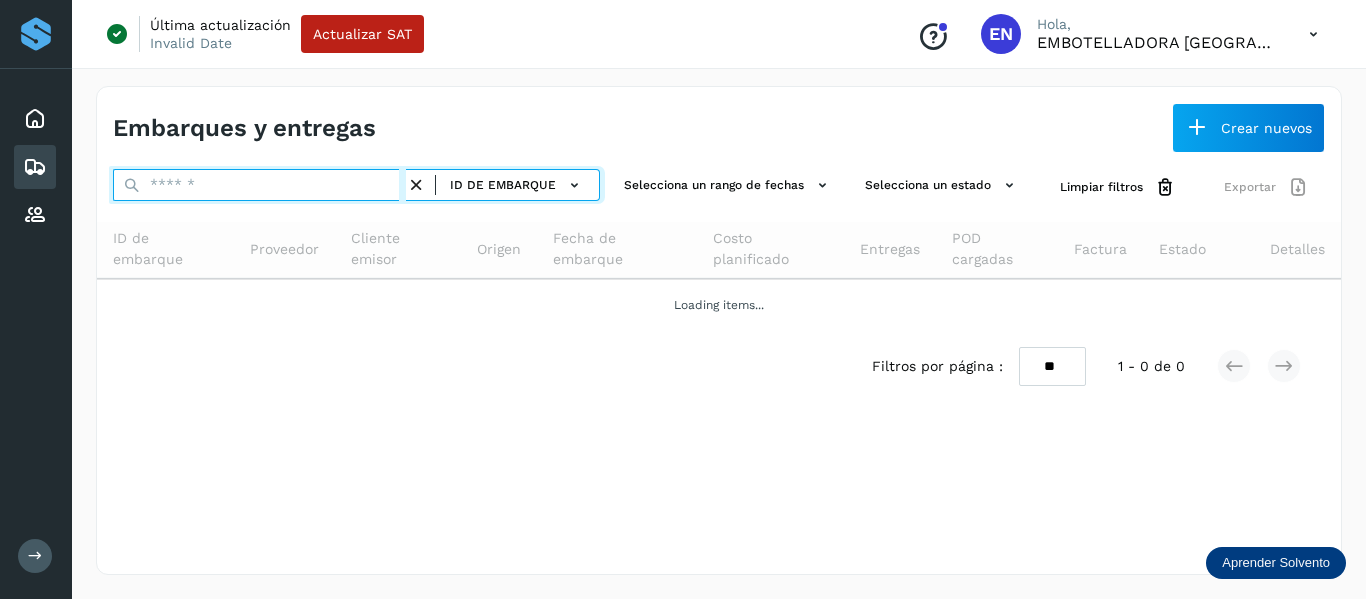 click at bounding box center [259, 185] 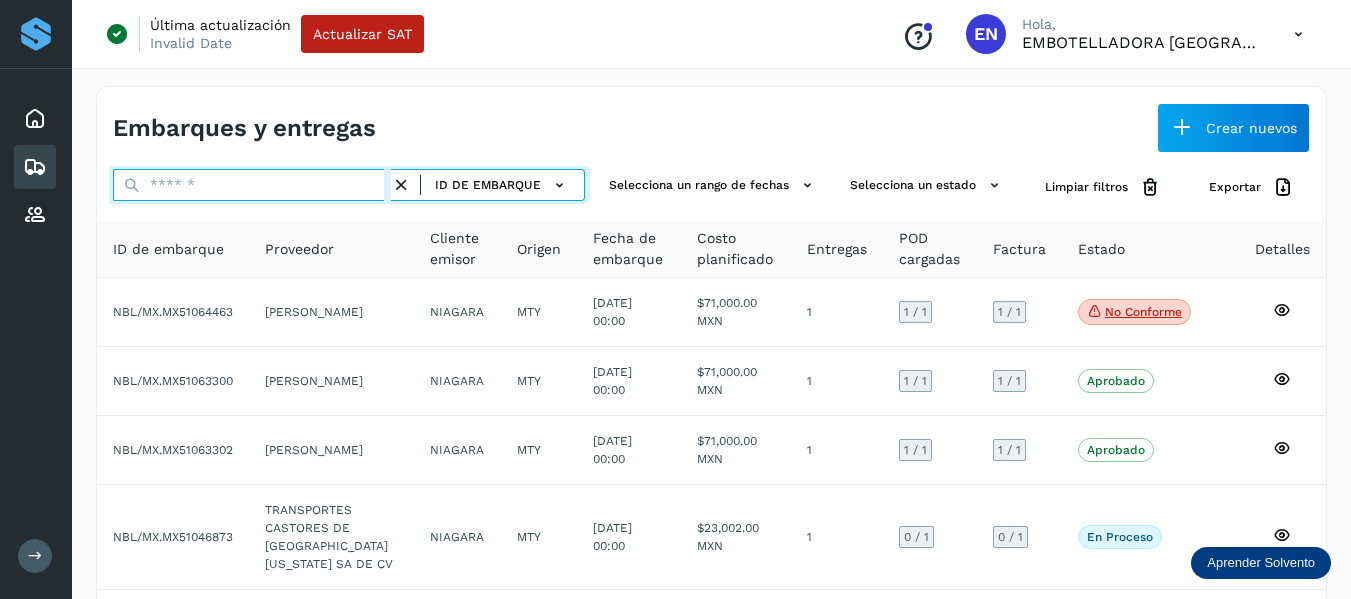 click at bounding box center [252, 185] 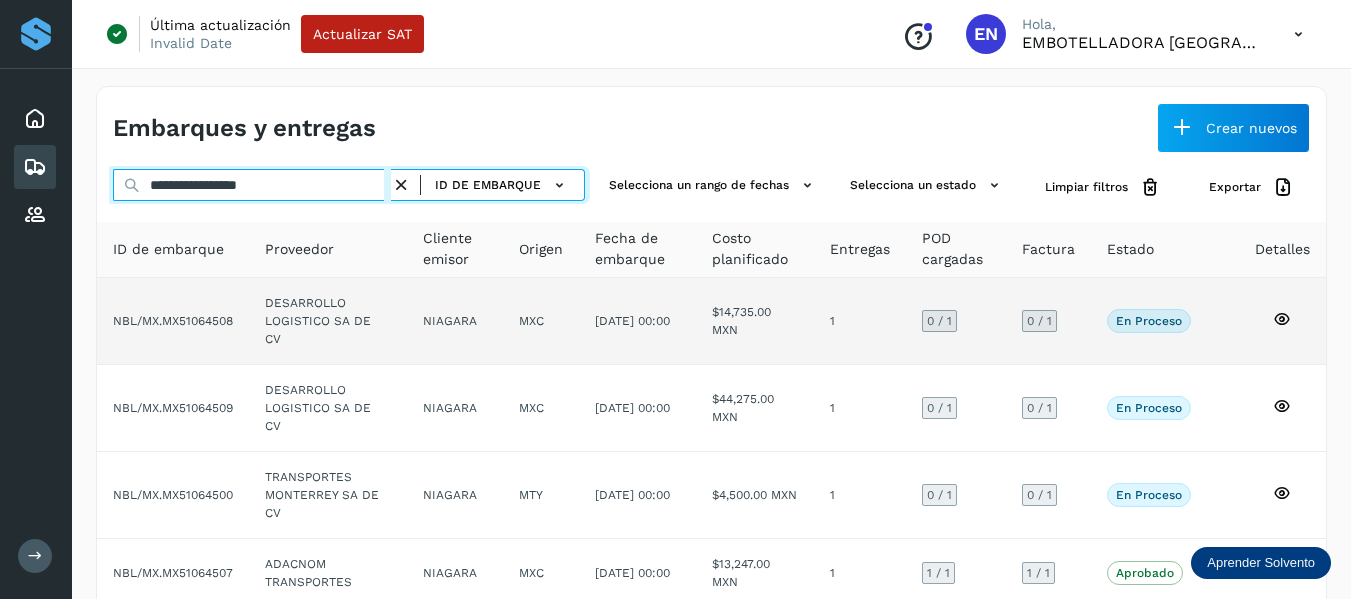 type on "**********" 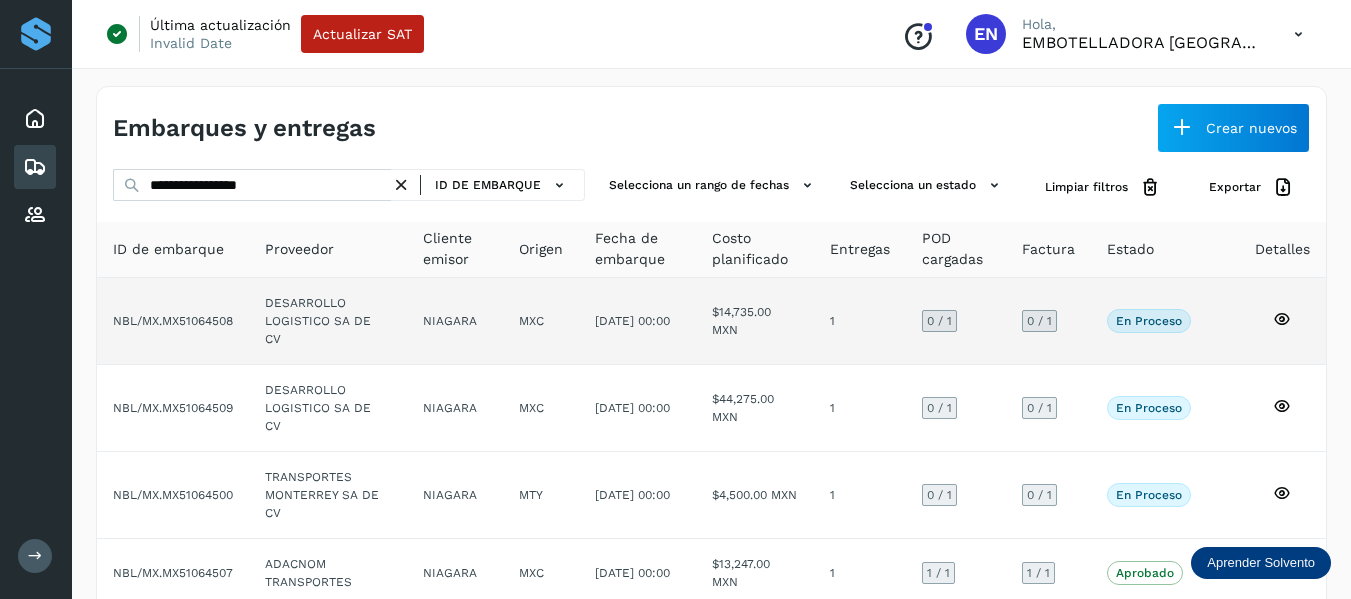 click 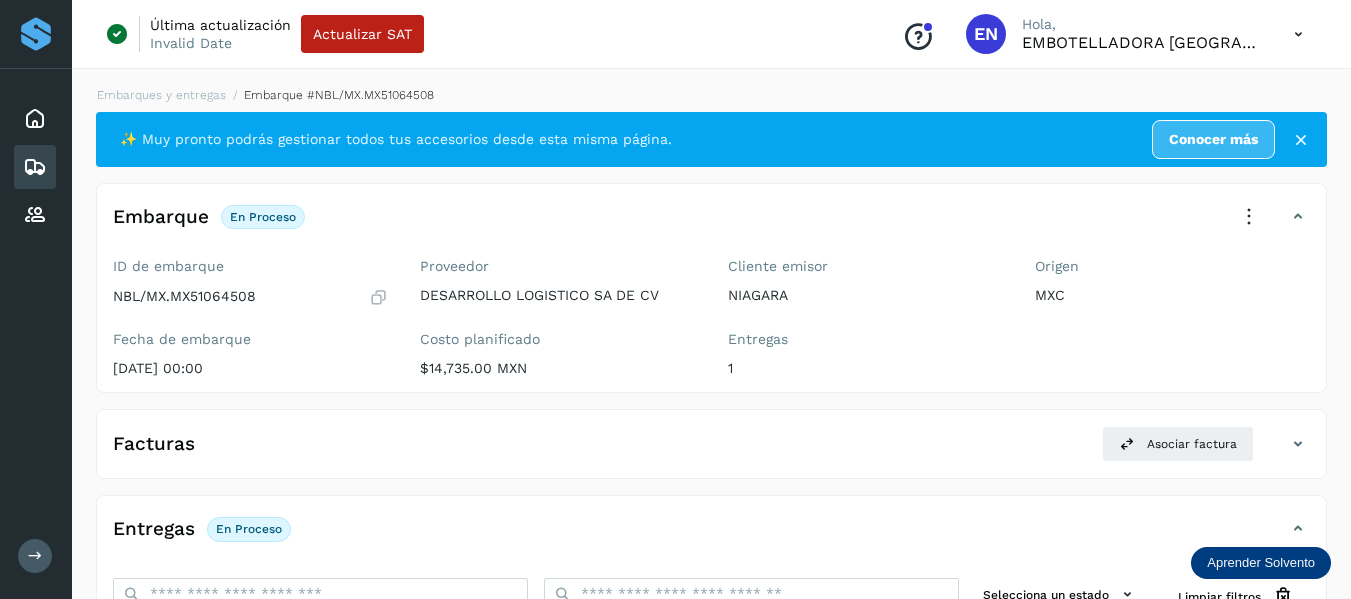 click at bounding box center [35, 167] 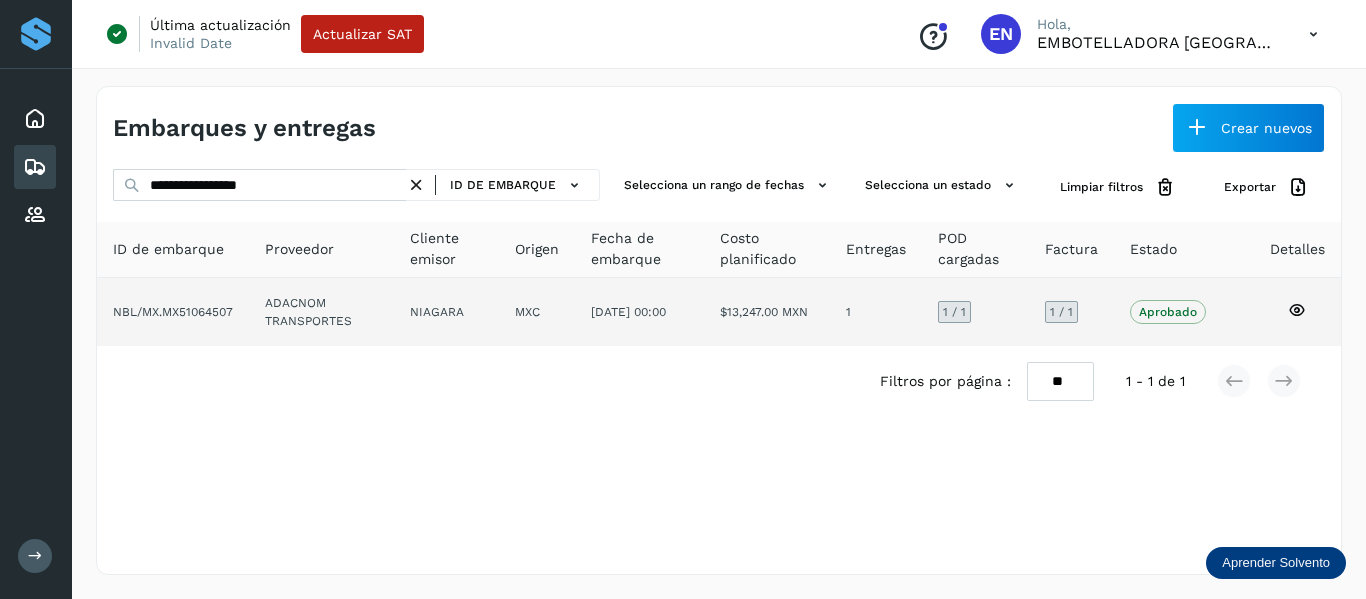 click 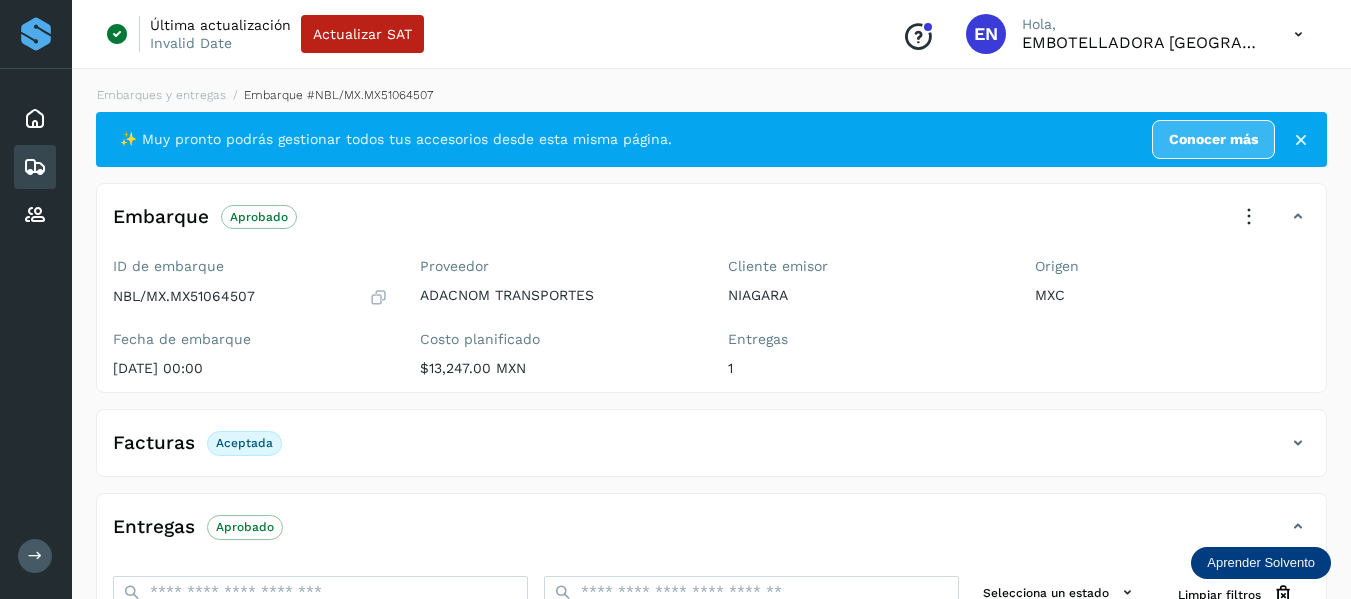 click on "Facturas Aceptada" 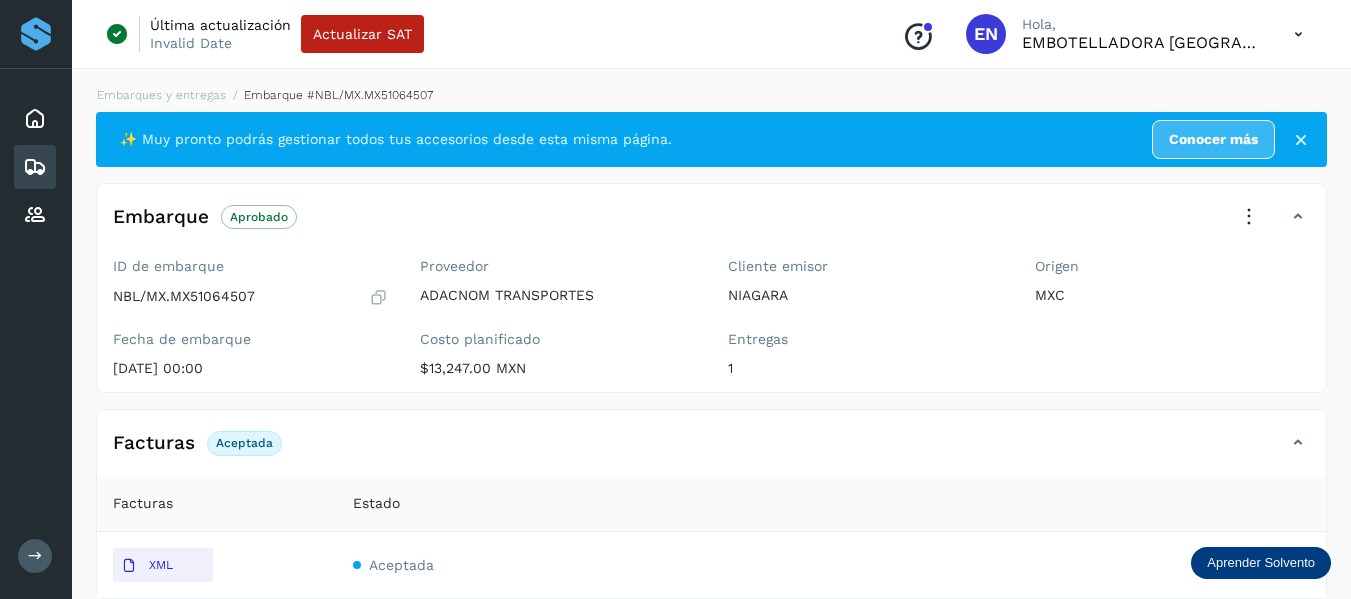 click on "Facturas" at bounding box center [143, 503] 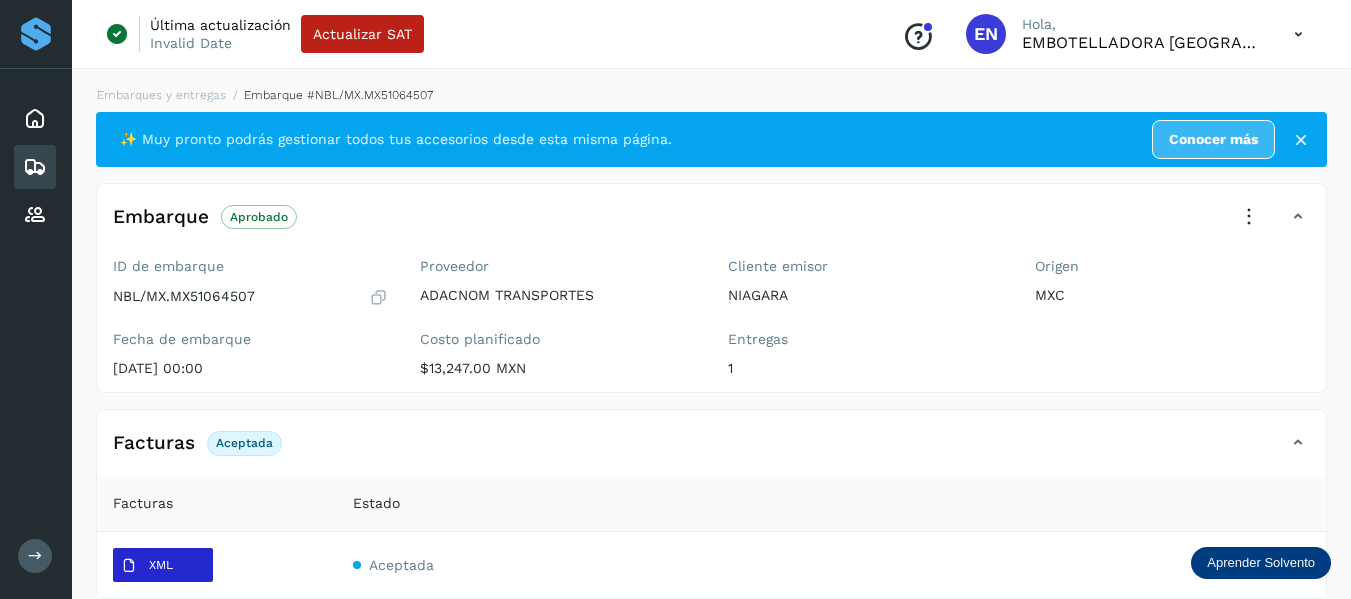 click on "XML" at bounding box center [147, 566] 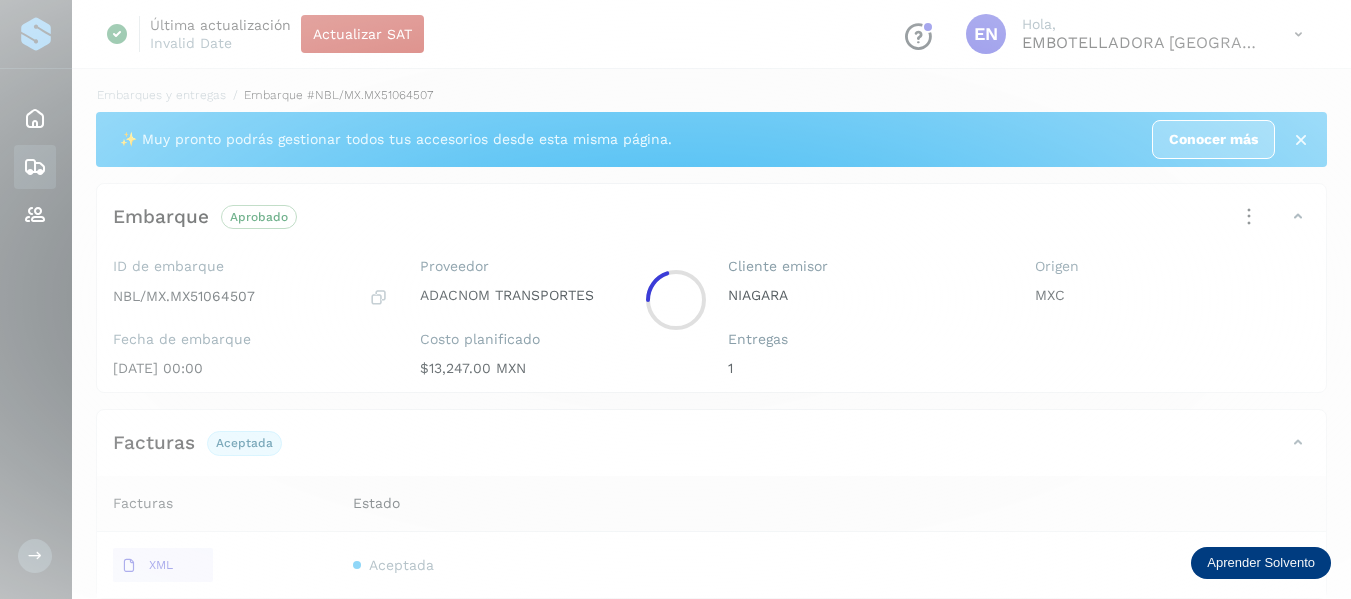 click at bounding box center (35, 167) 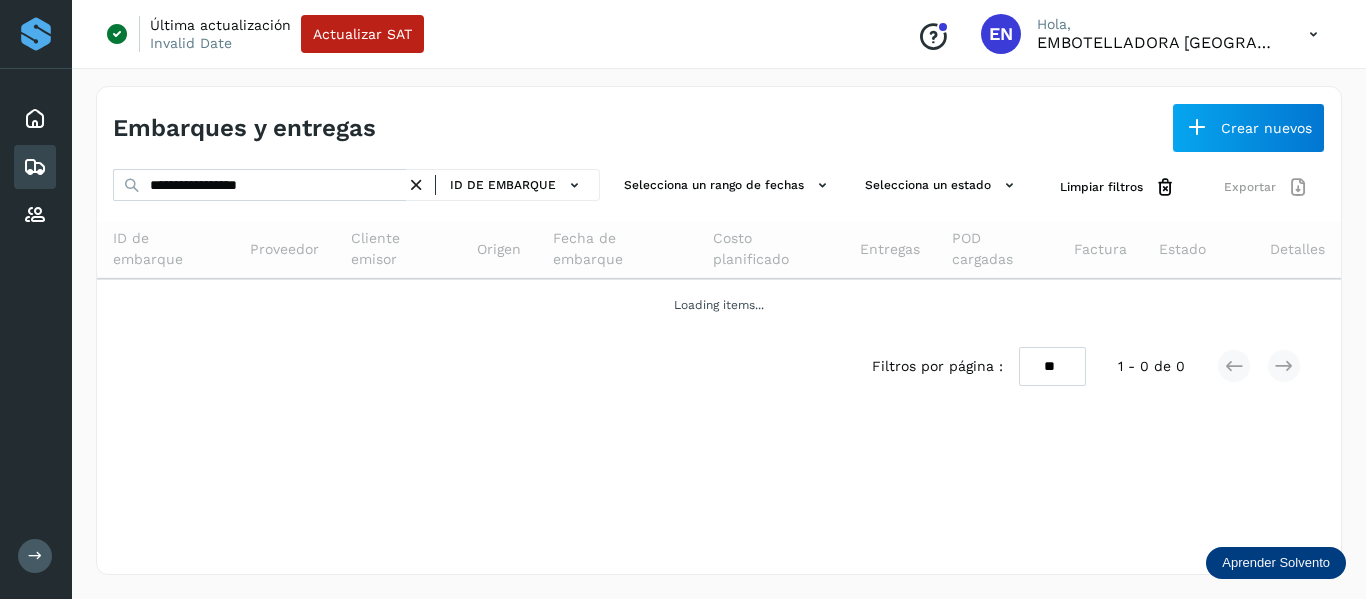 click at bounding box center (416, 185) 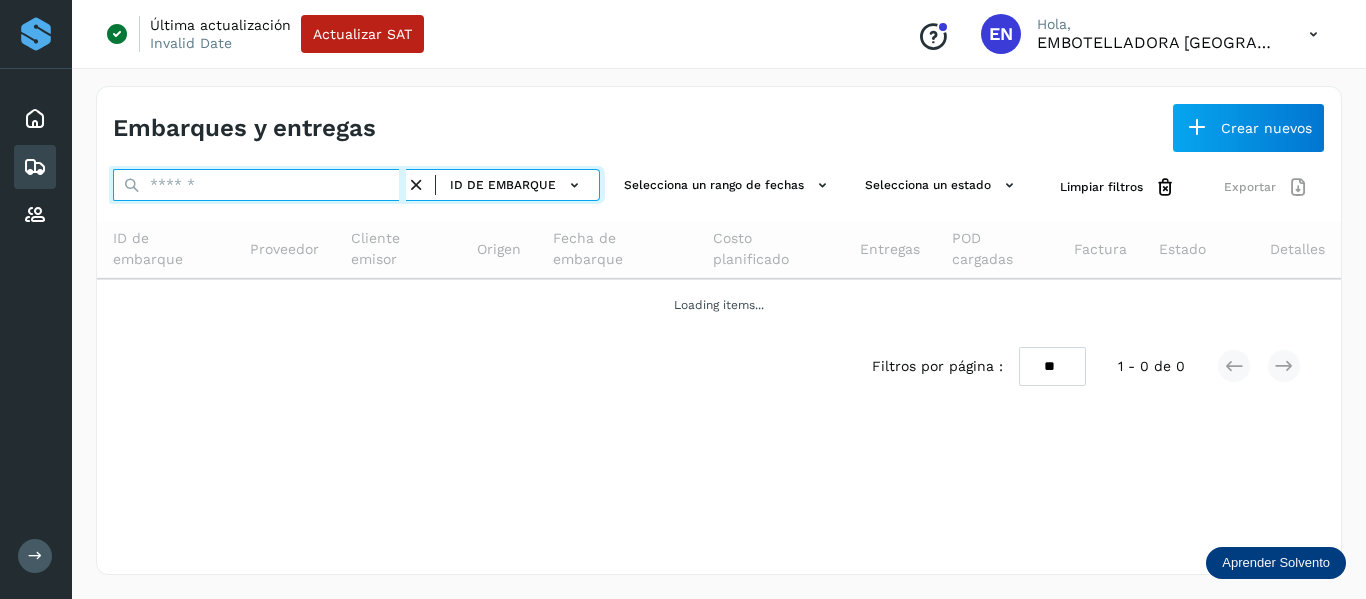 click at bounding box center (259, 185) 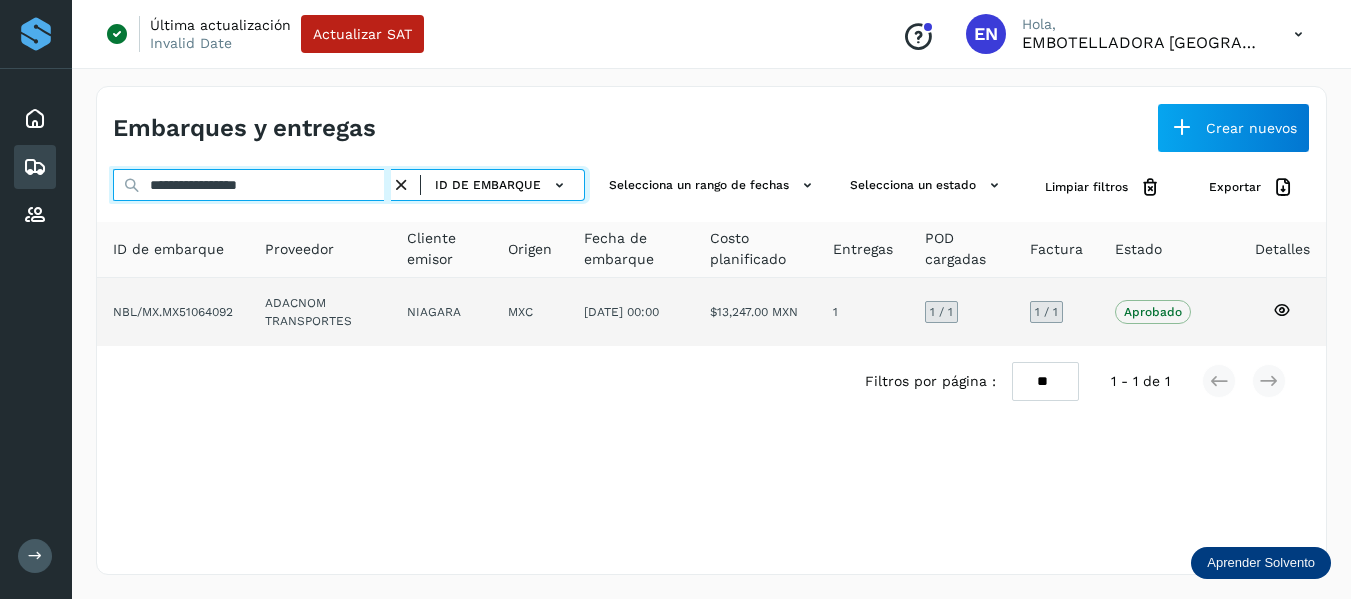 type on "**********" 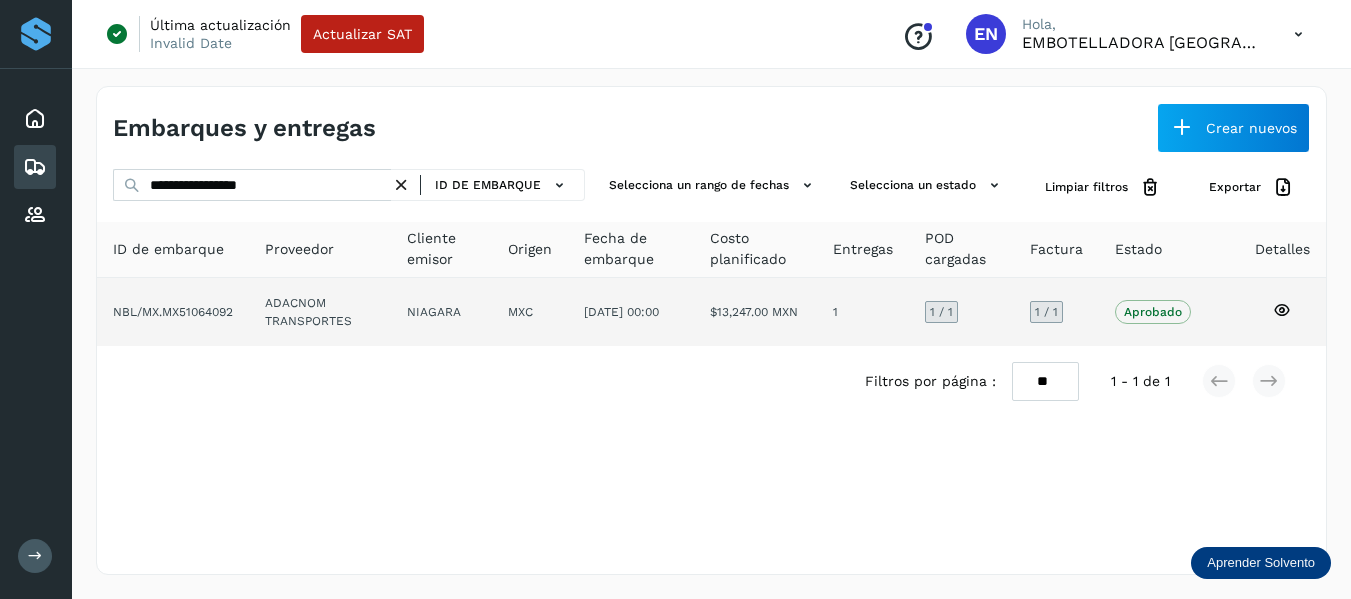 click 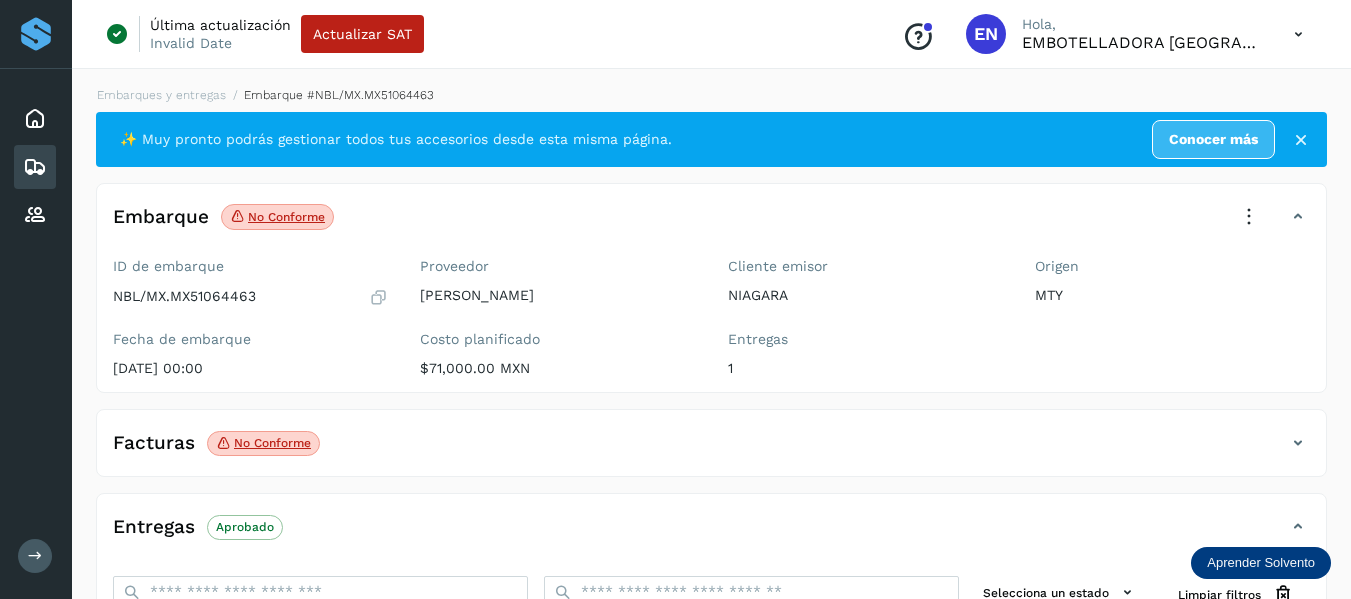 click on "Embarques y entregas" 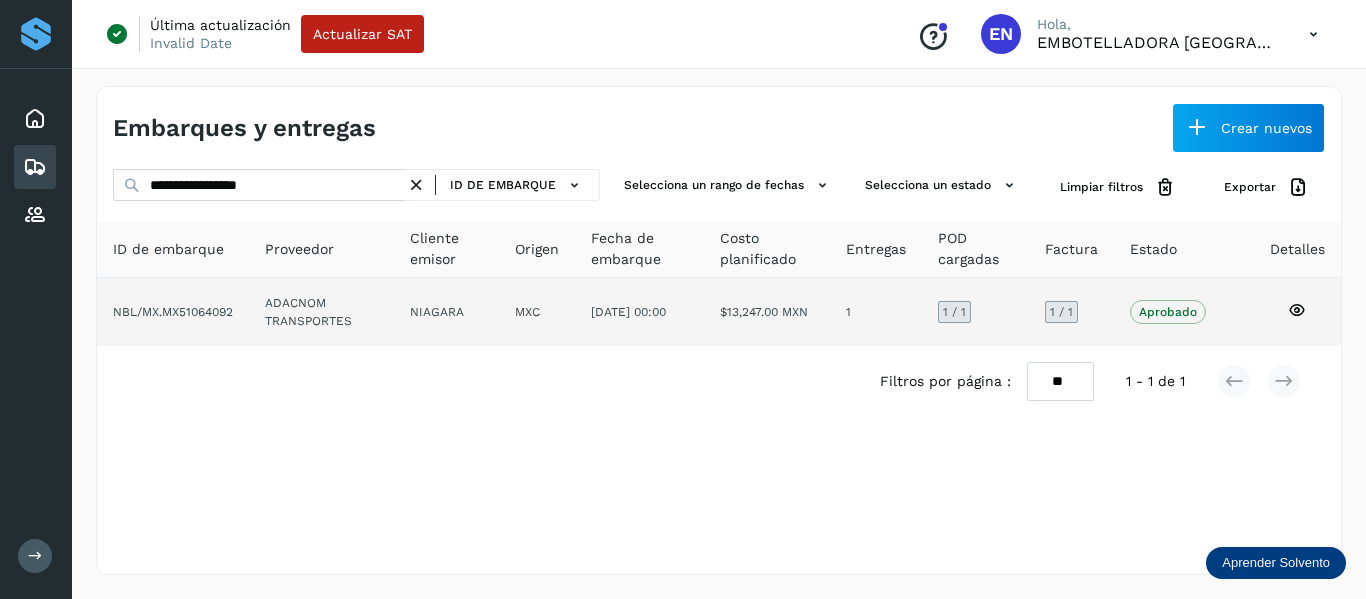 click 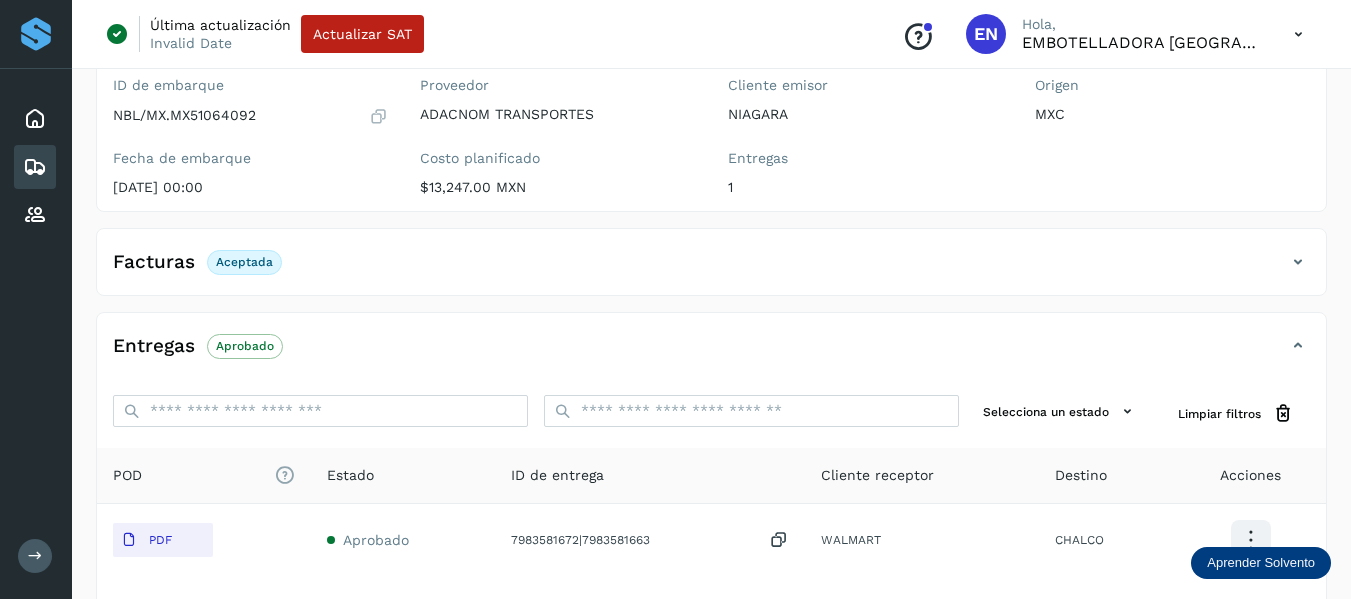 scroll, scrollTop: 300, scrollLeft: 0, axis: vertical 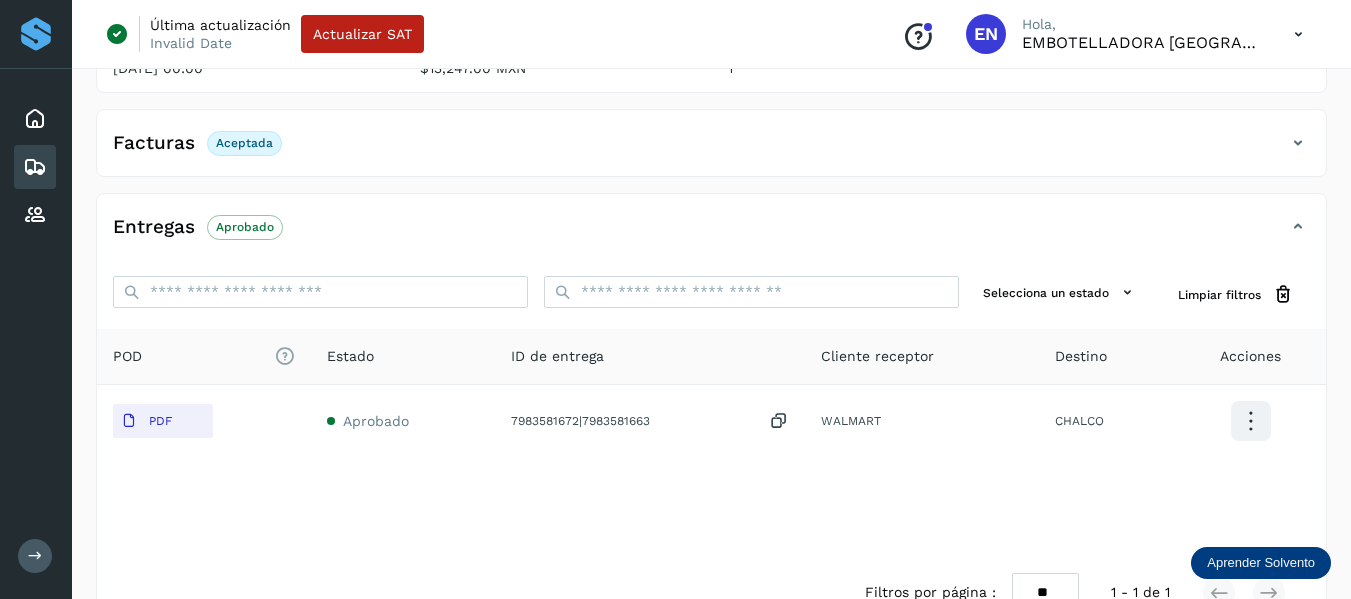 click on "Facturas Aceptada" 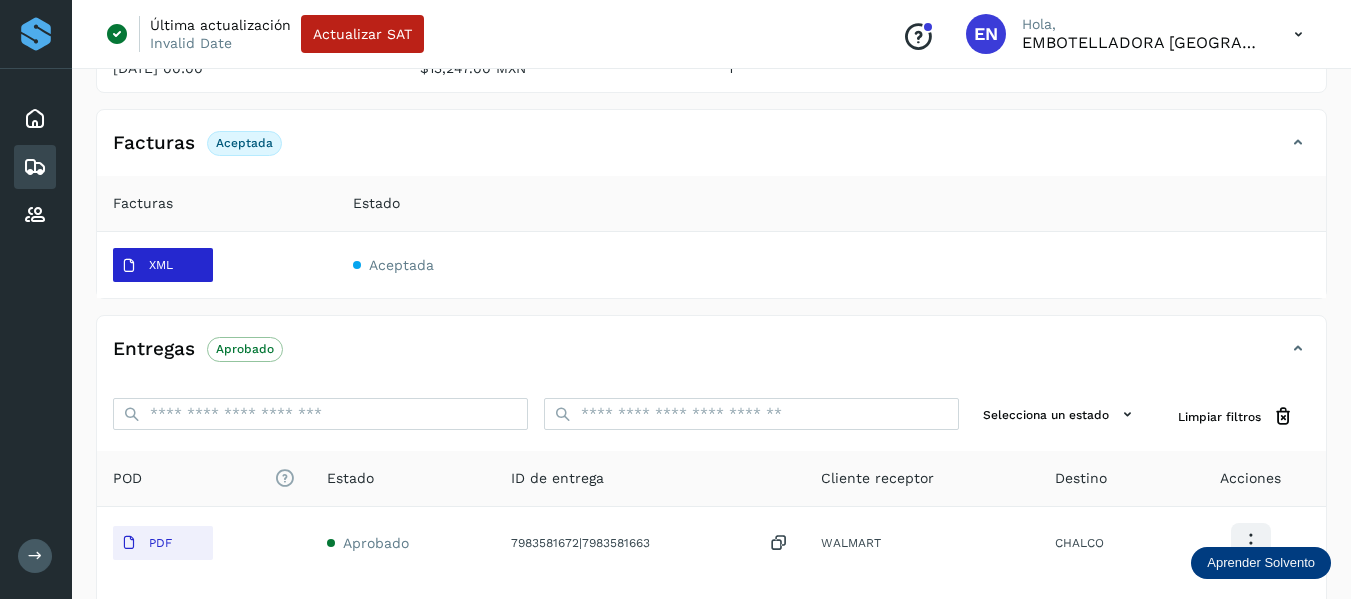 click on "XML" at bounding box center (147, 266) 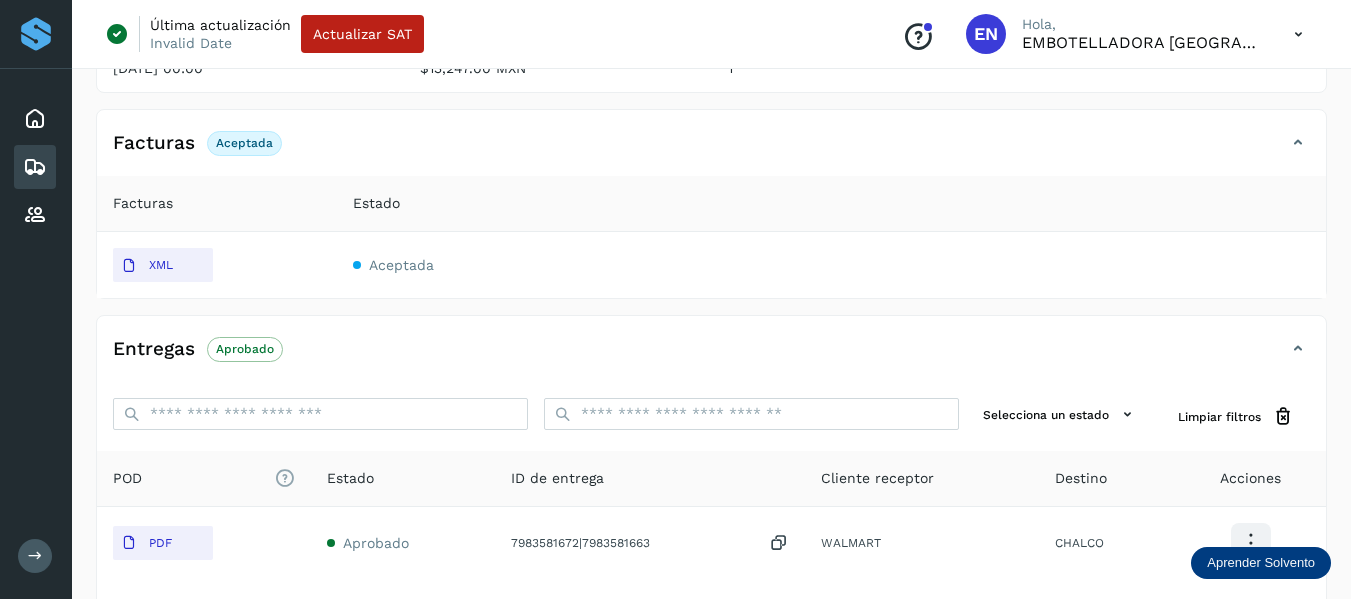 type 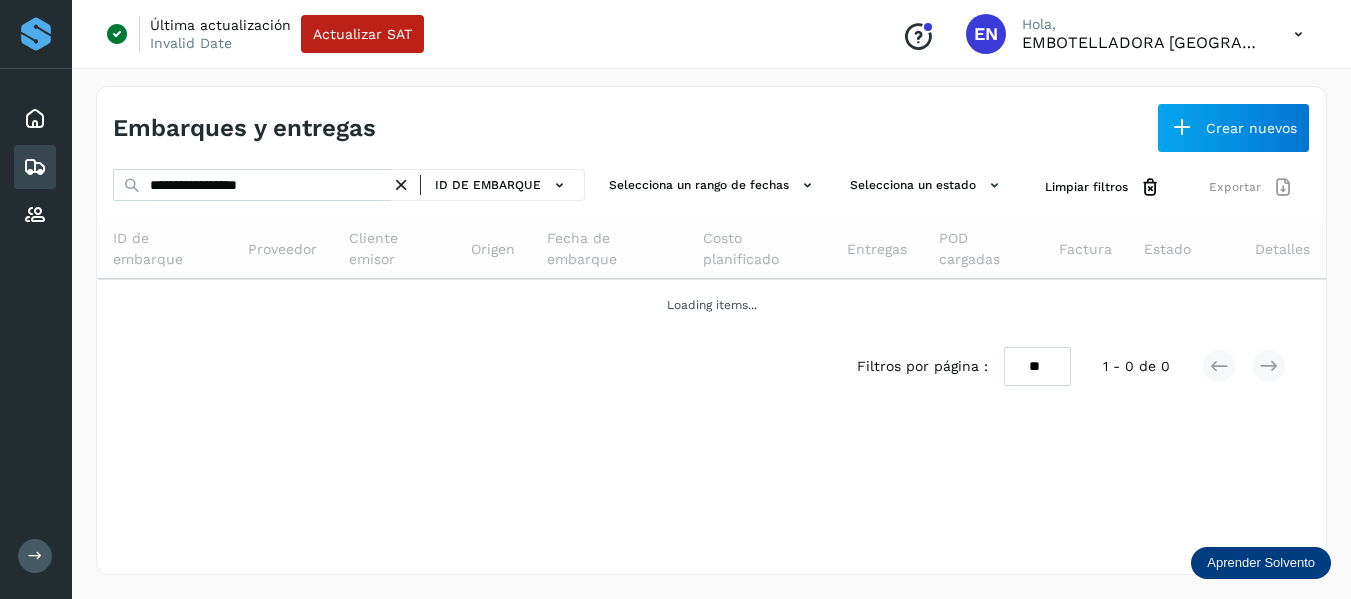 scroll, scrollTop: 0, scrollLeft: 0, axis: both 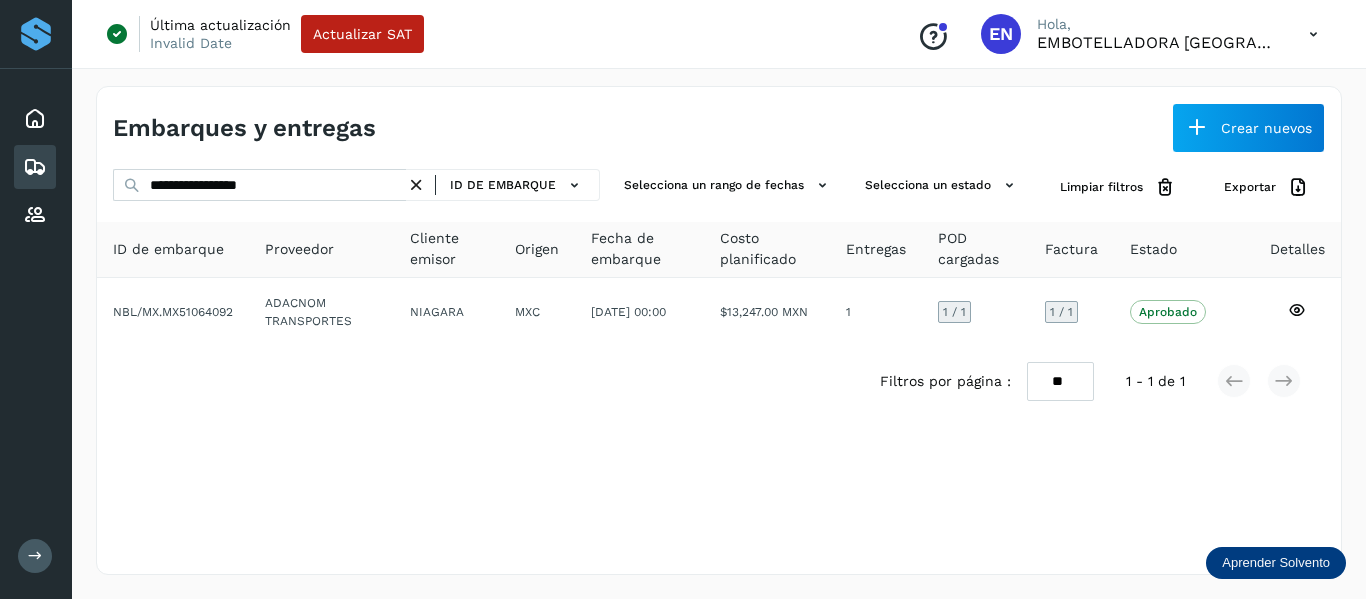 click at bounding box center (416, 185) 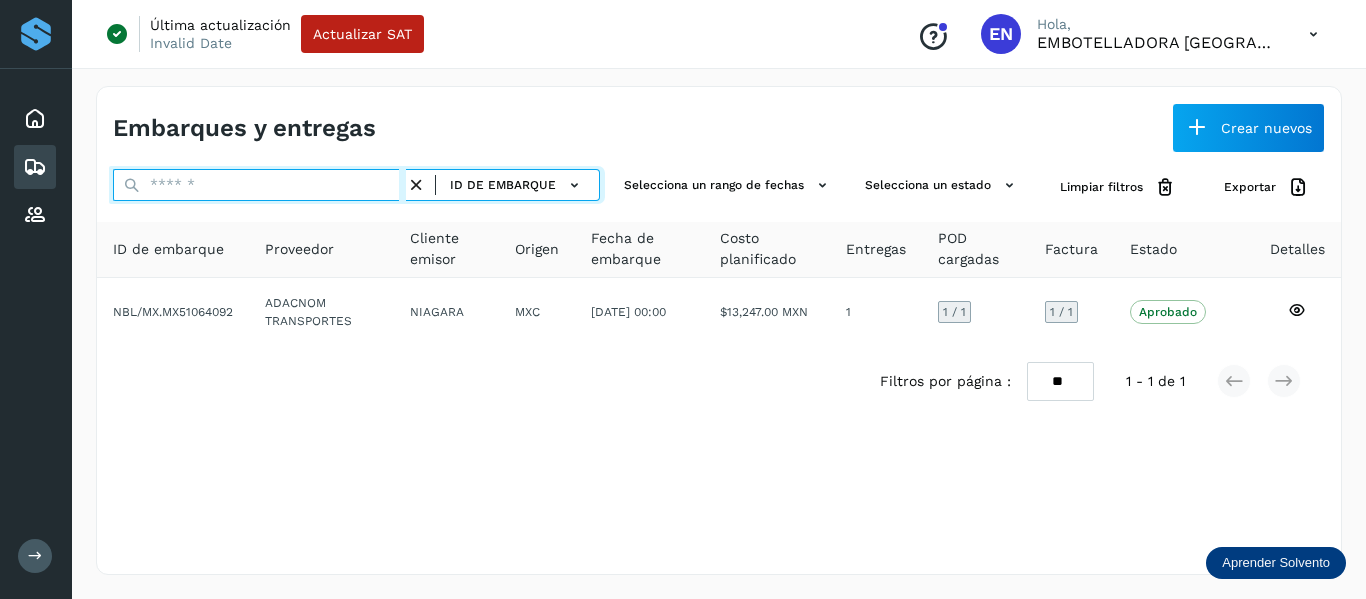 click at bounding box center (259, 185) 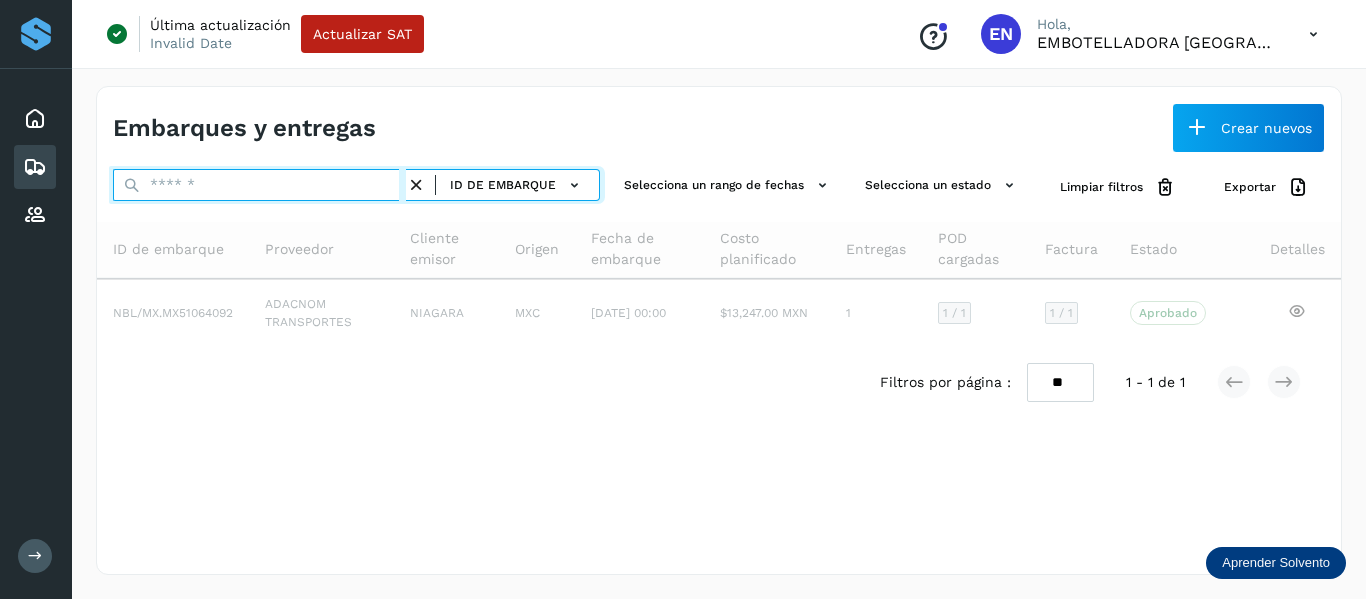 paste on "**********" 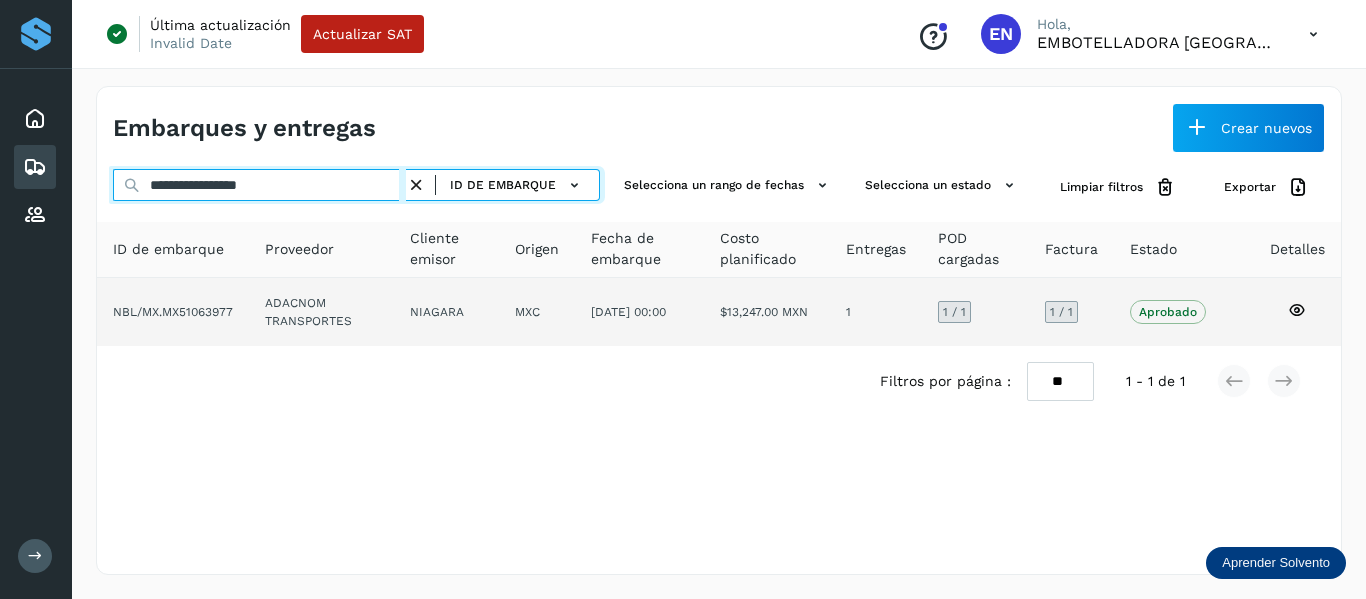 type on "**********" 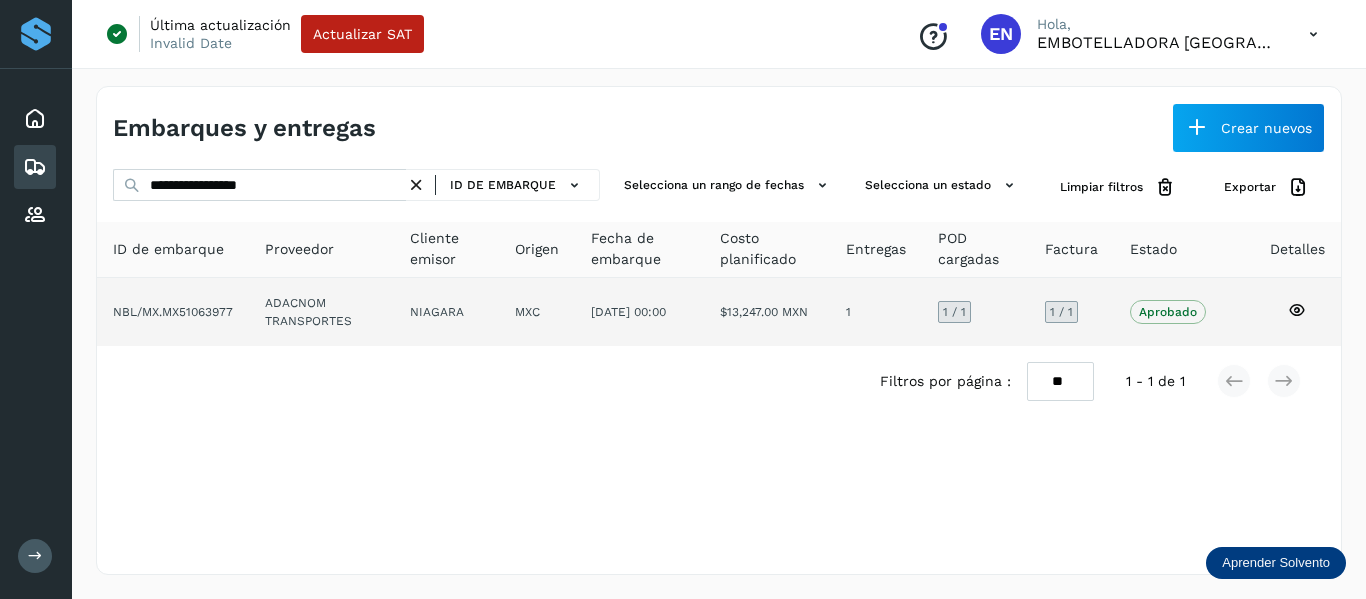 click 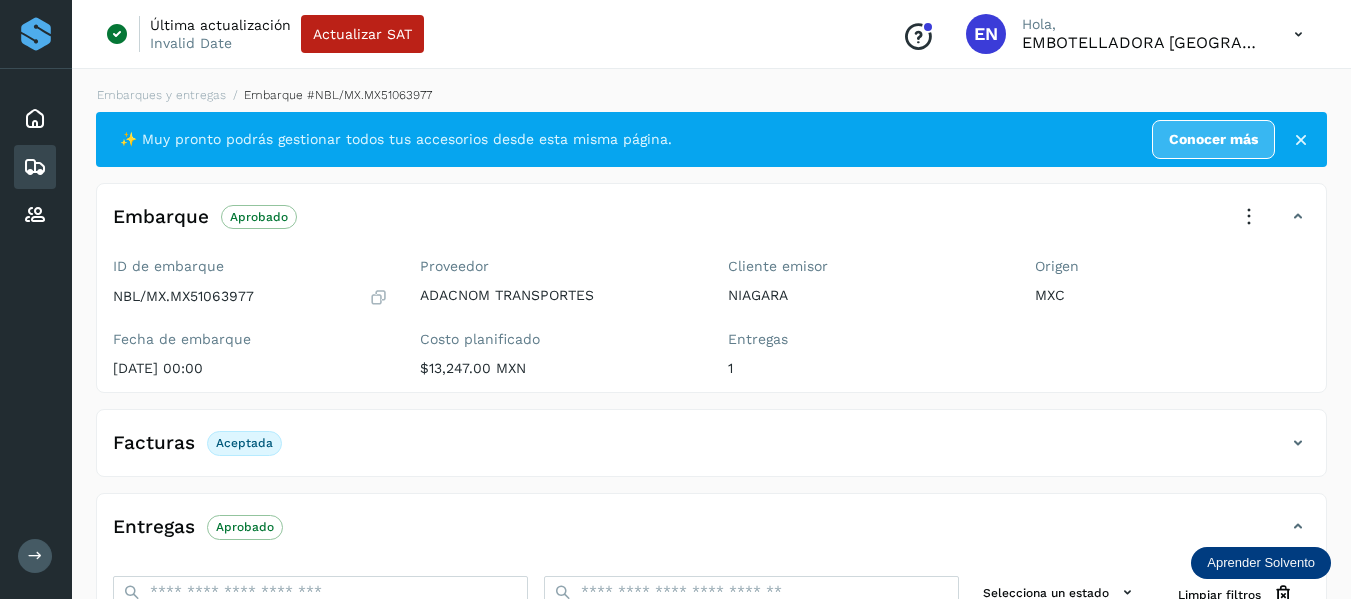 click on "Facturas Aceptada" 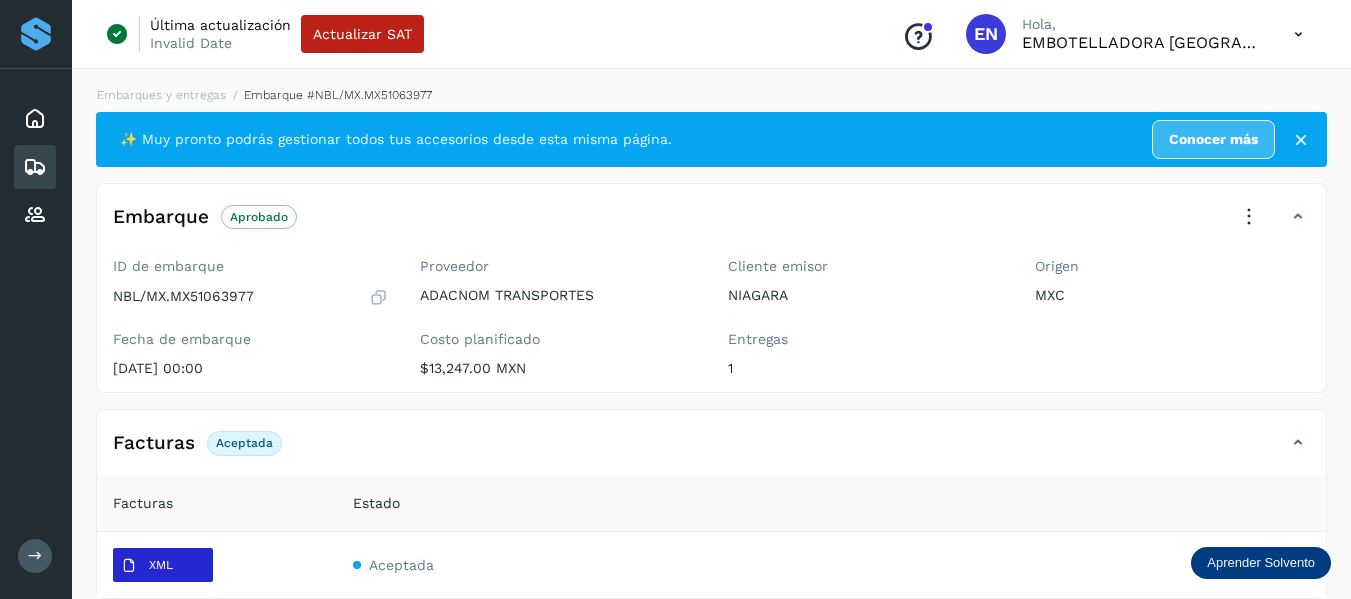 click on "XML" at bounding box center [163, 565] 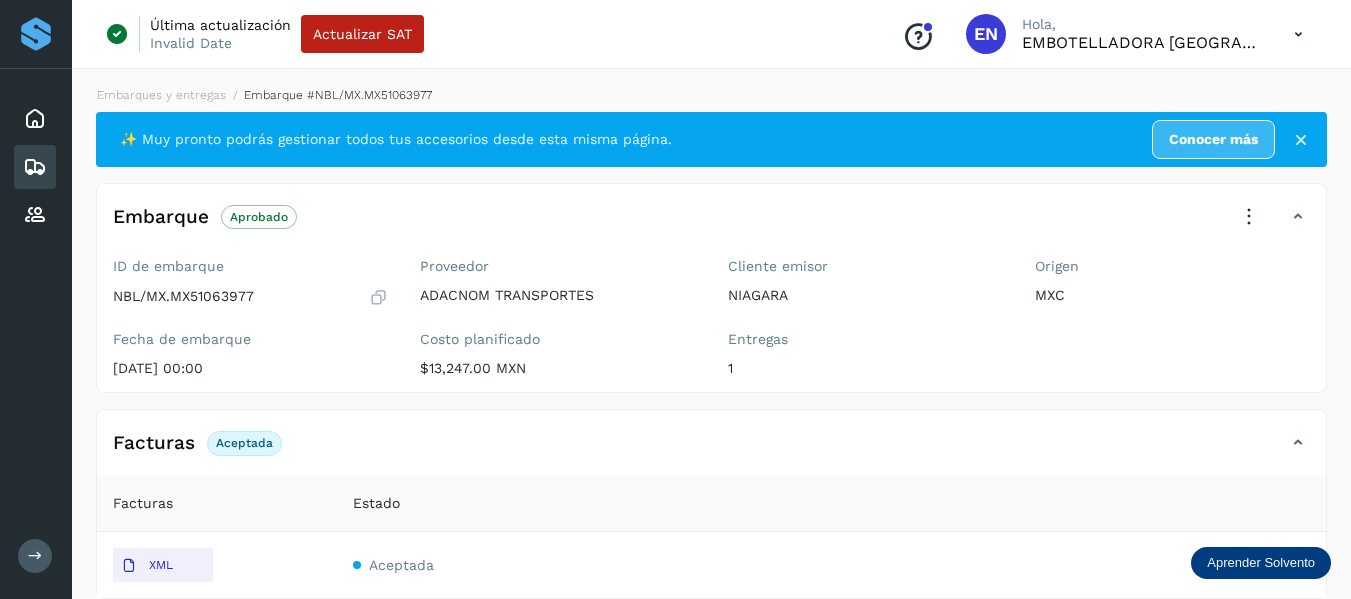 click on "Embarques y entregas" 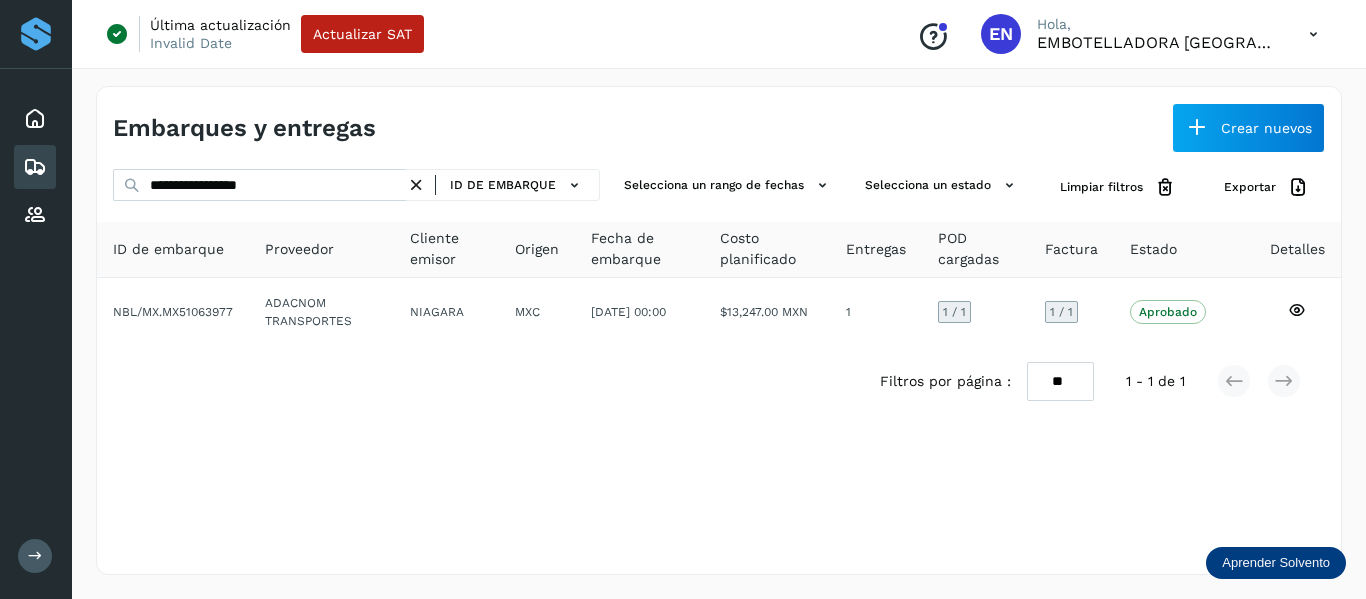 click at bounding box center (416, 185) 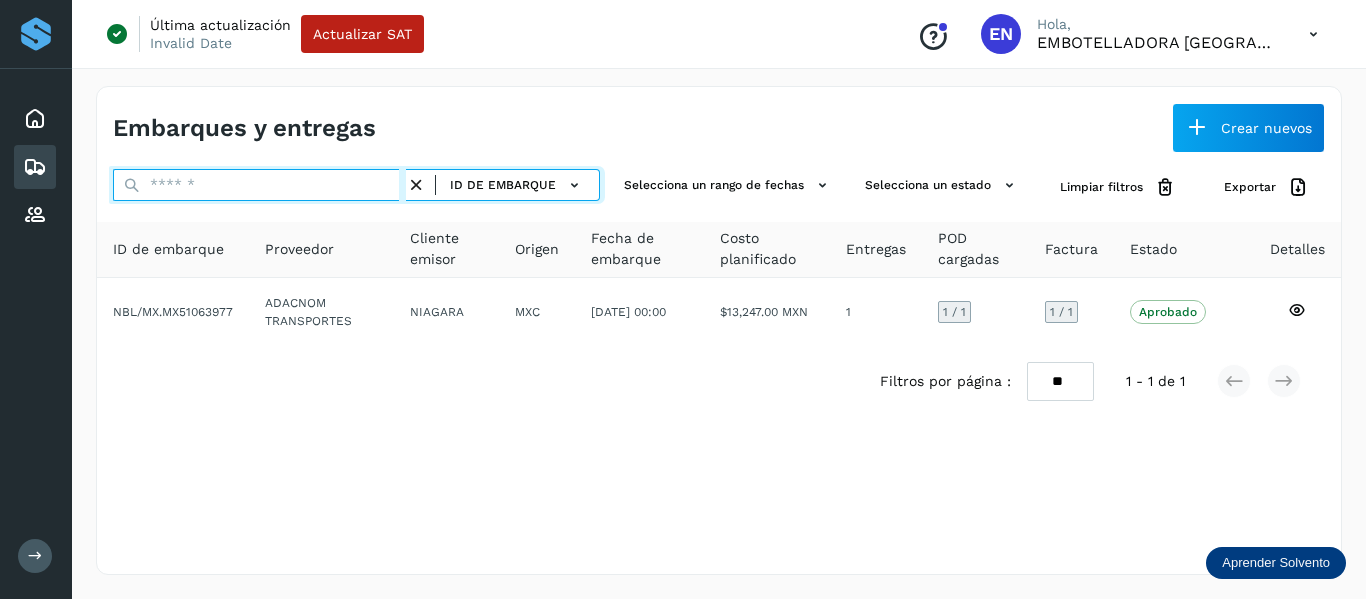 click at bounding box center (259, 185) 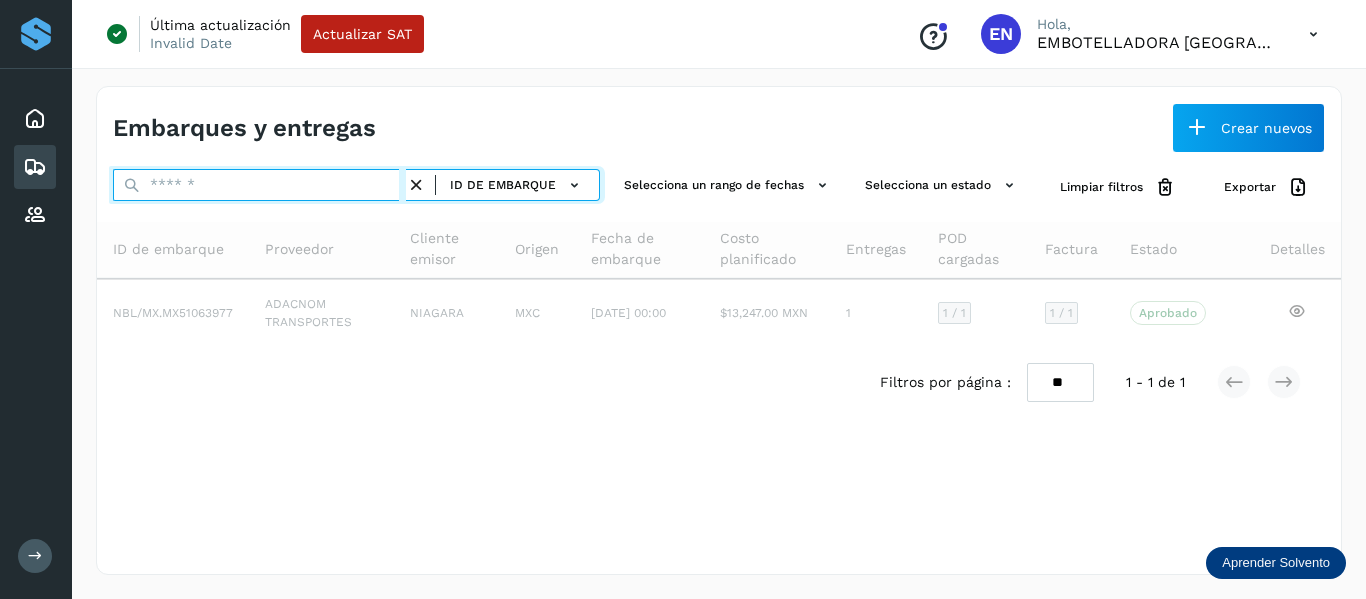 paste on "**********" 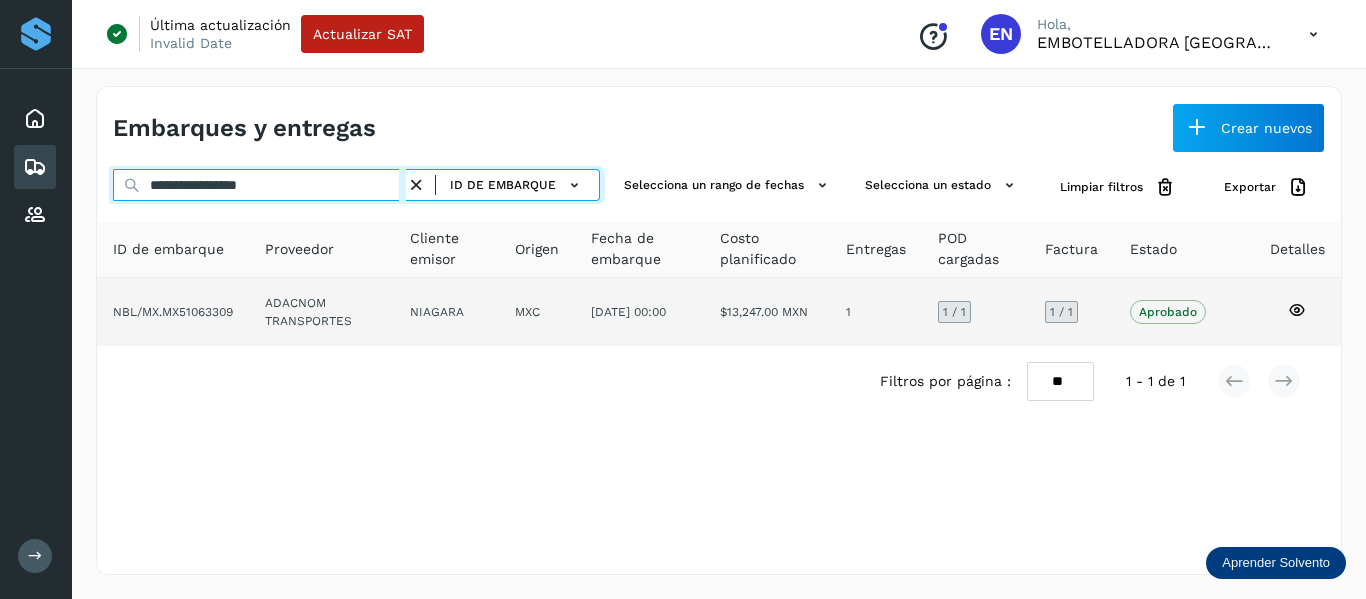 type on "**********" 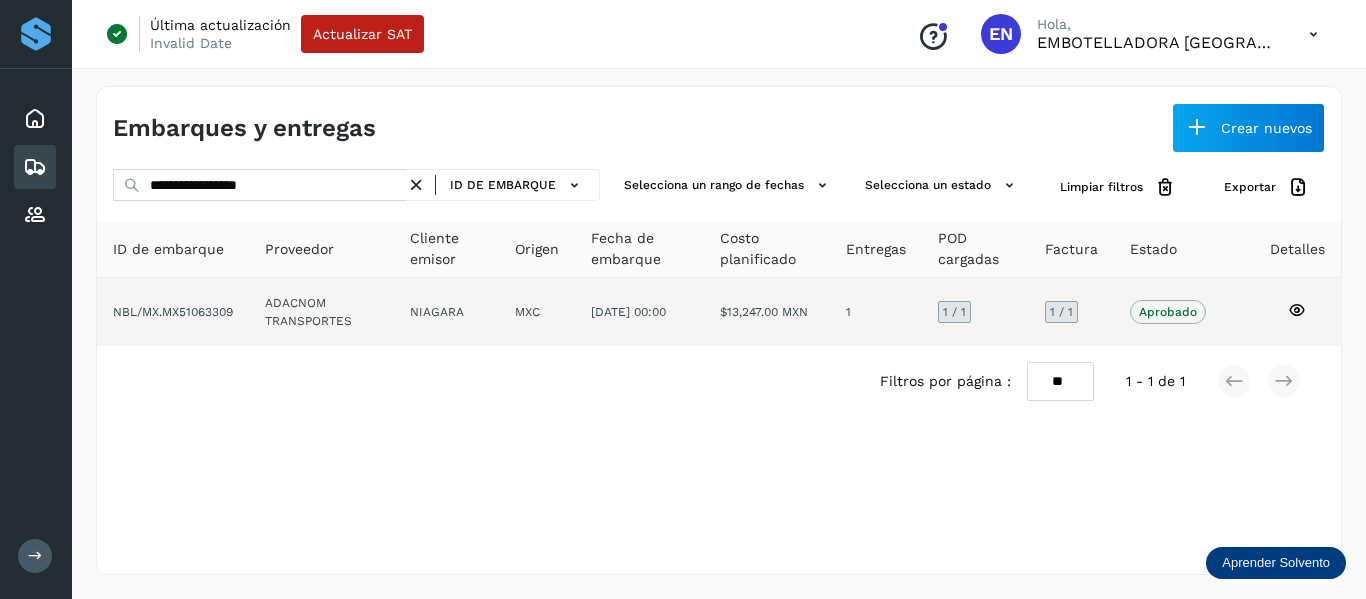 click 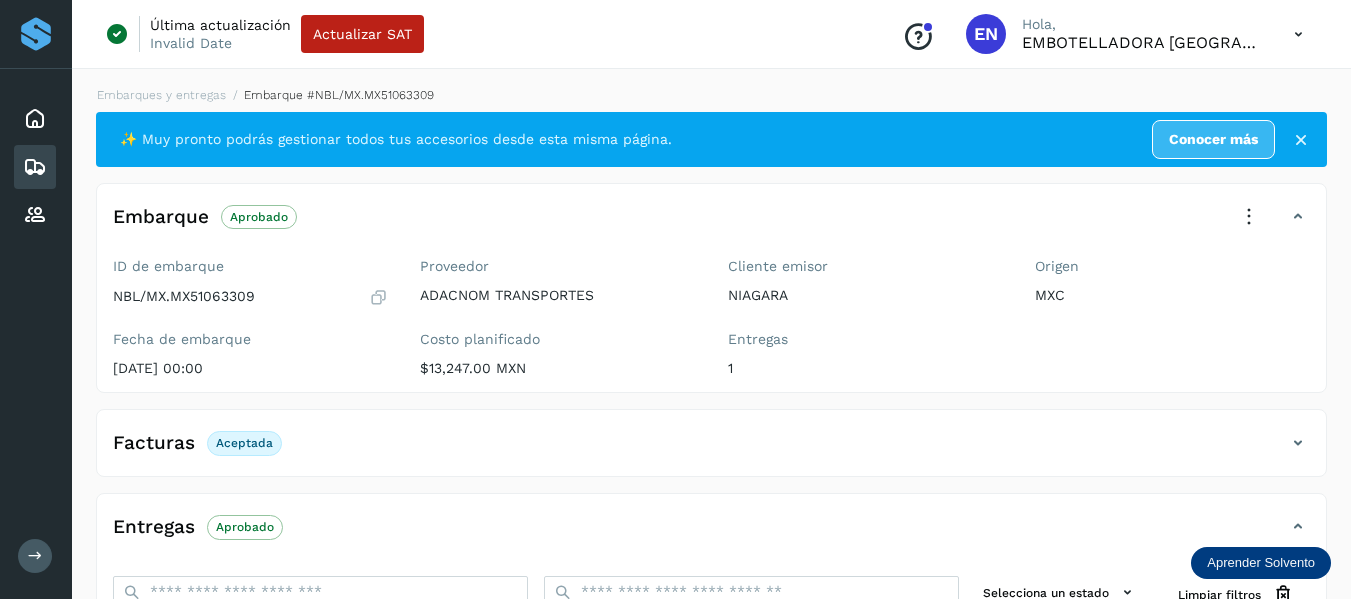 click on "Facturas Aceptada" 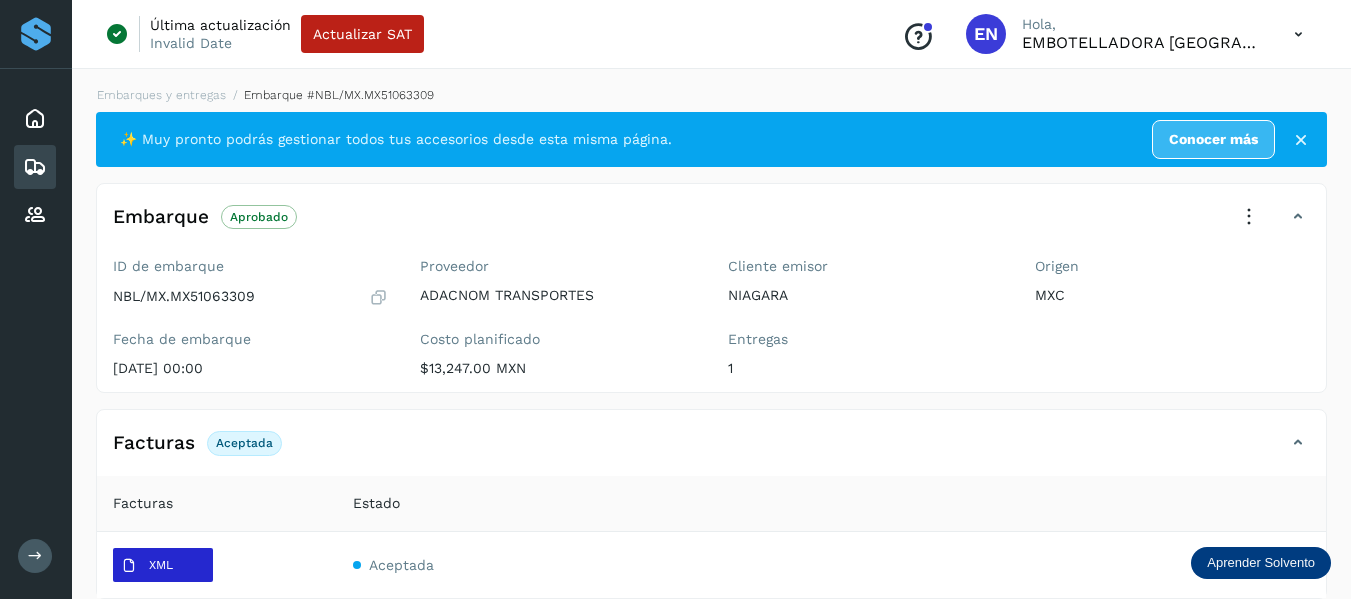 click on "XML" at bounding box center (147, 566) 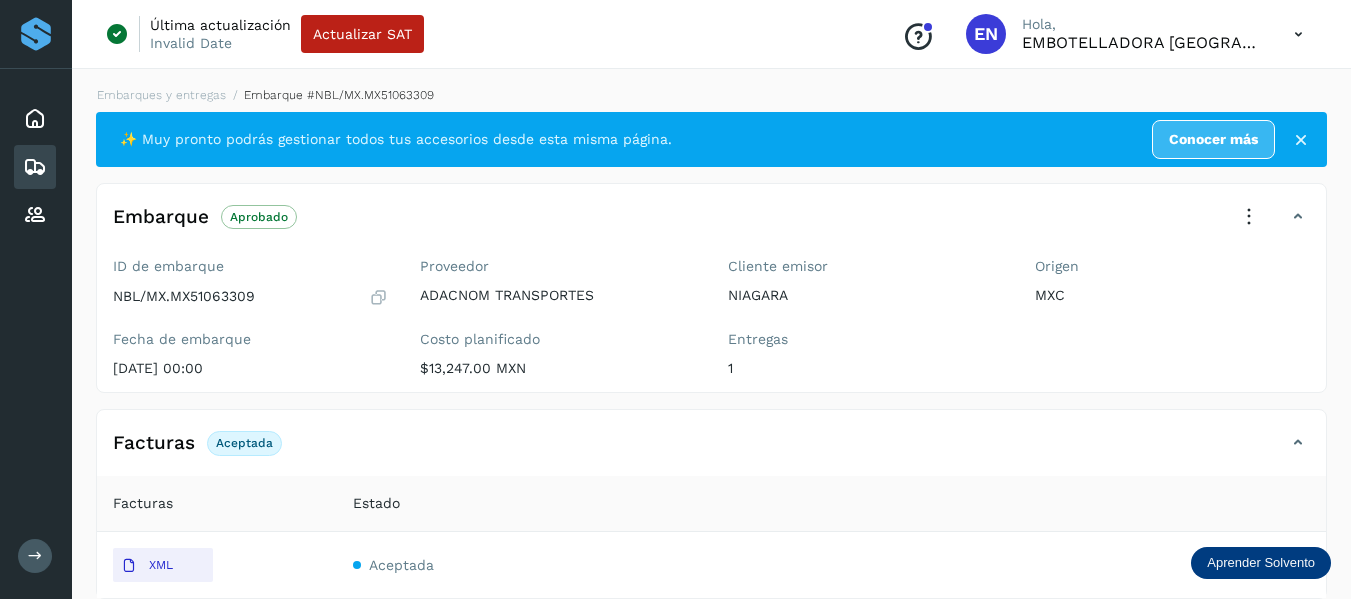 type 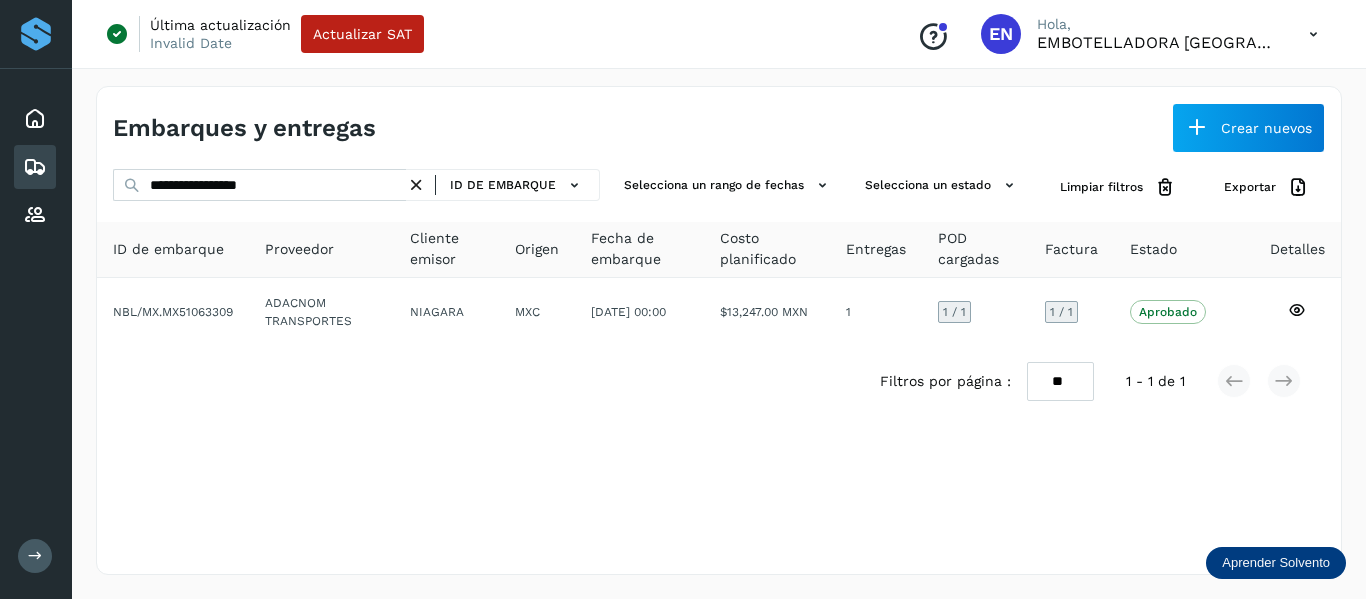 click at bounding box center (416, 185) 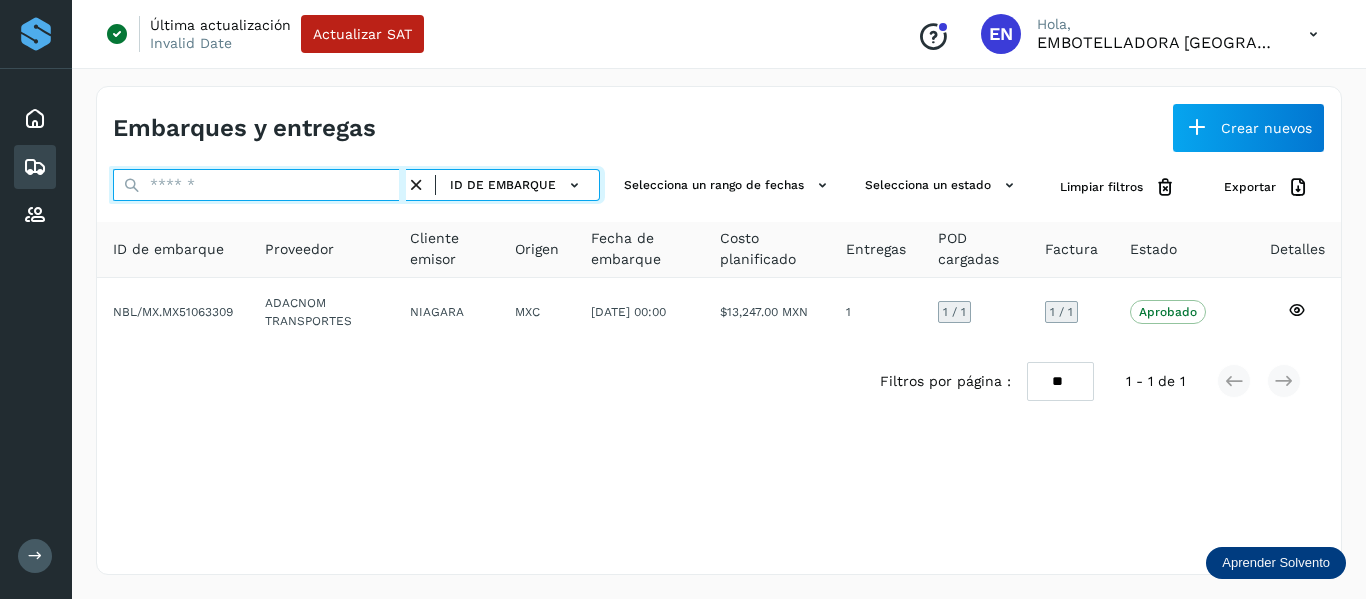click at bounding box center (259, 185) 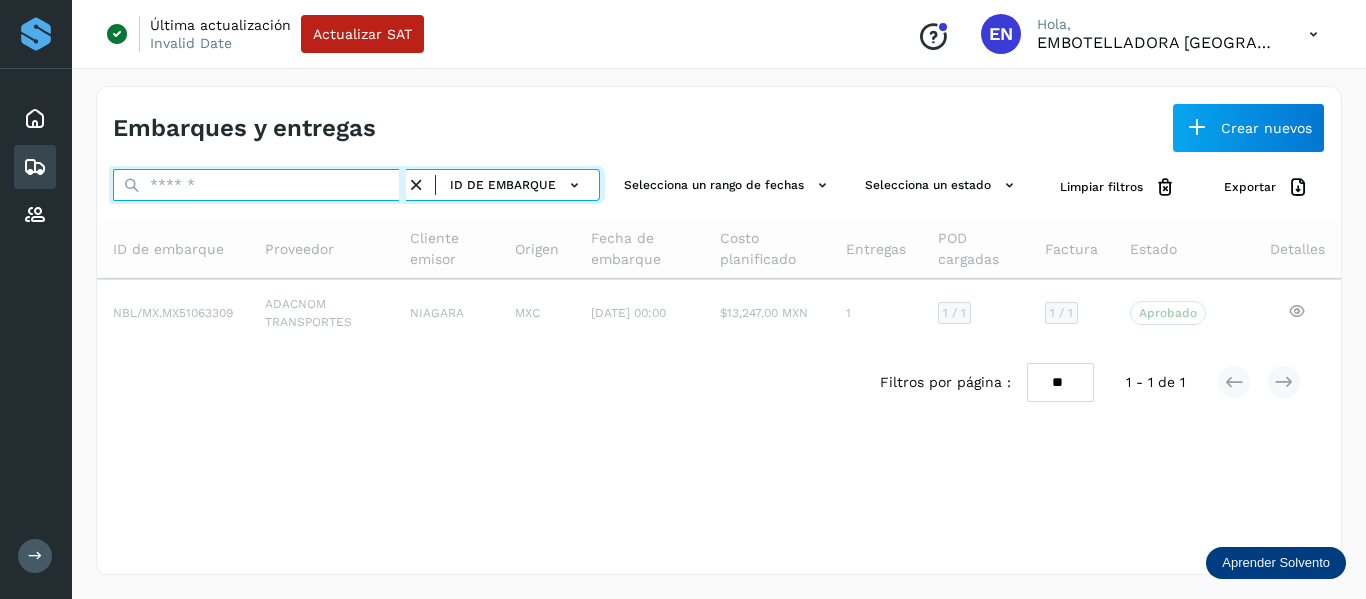 paste on "**********" 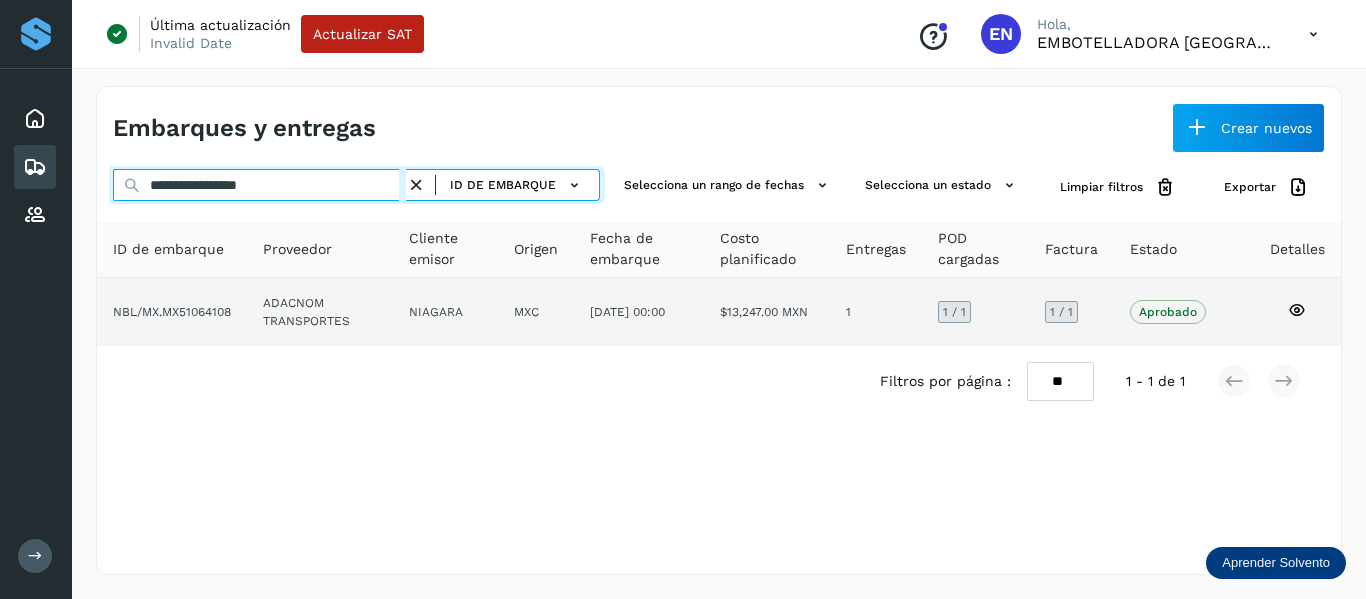 type on "**********" 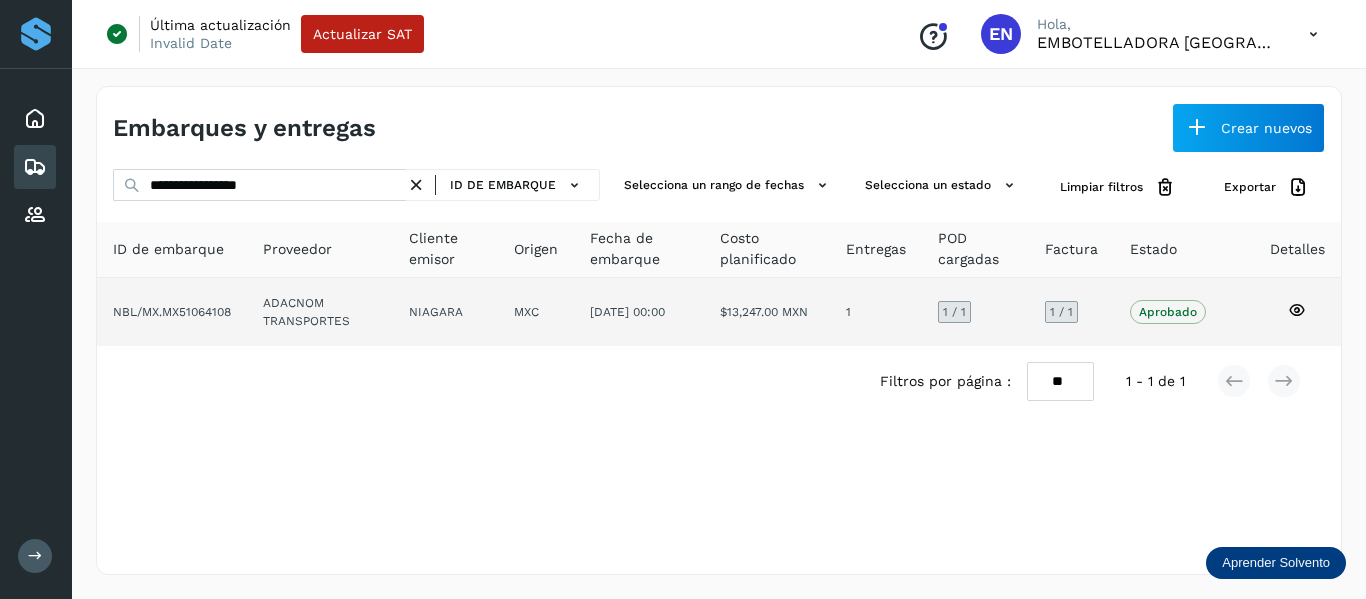 click 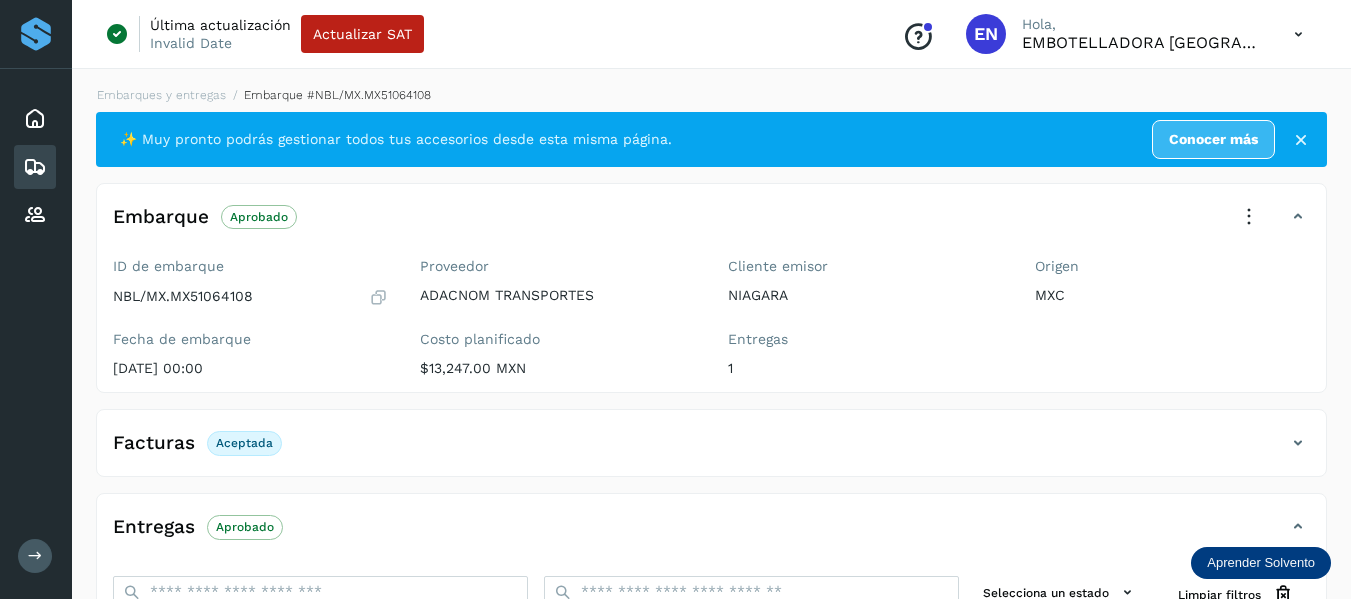 click on "Aceptada" at bounding box center (244, 443) 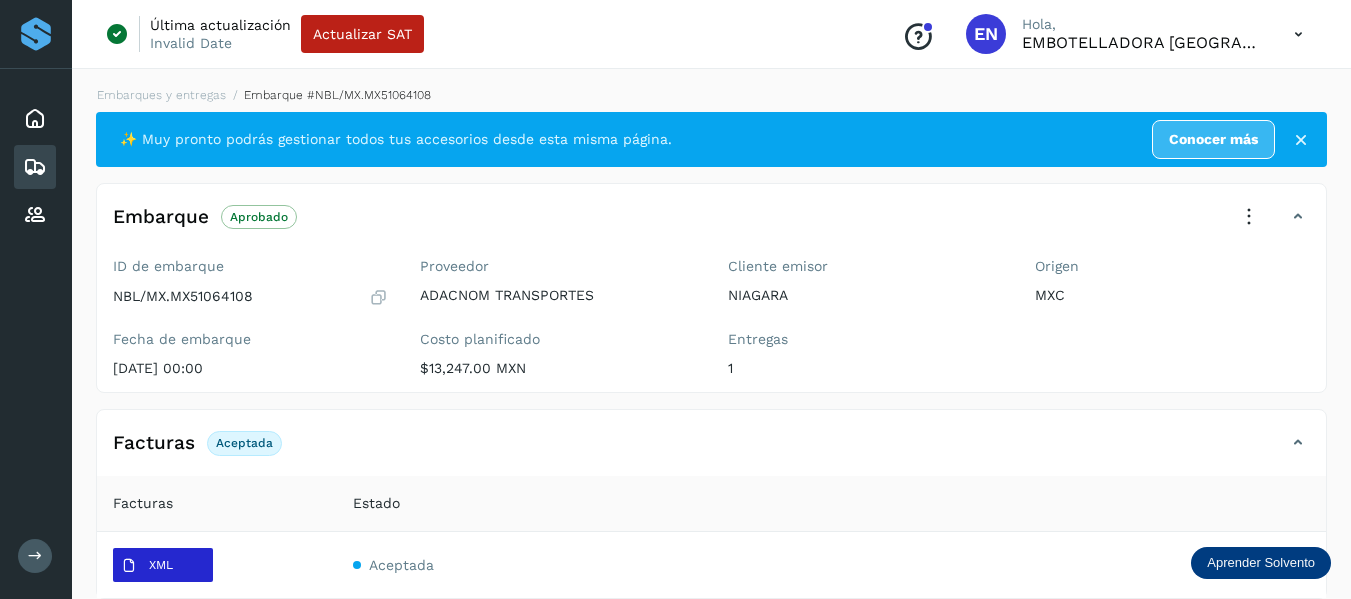 click on "XML" at bounding box center [147, 566] 